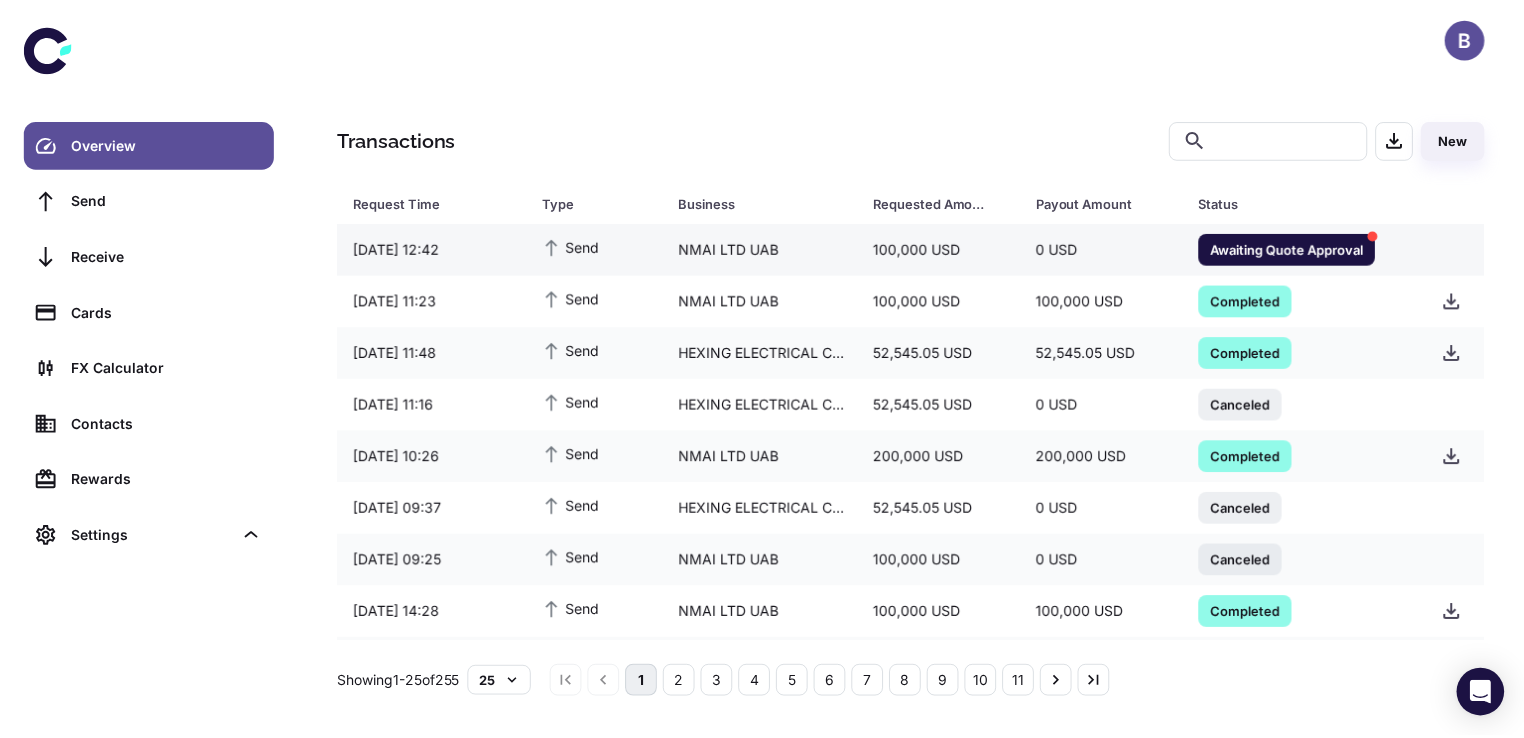scroll, scrollTop: 0, scrollLeft: 0, axis: both 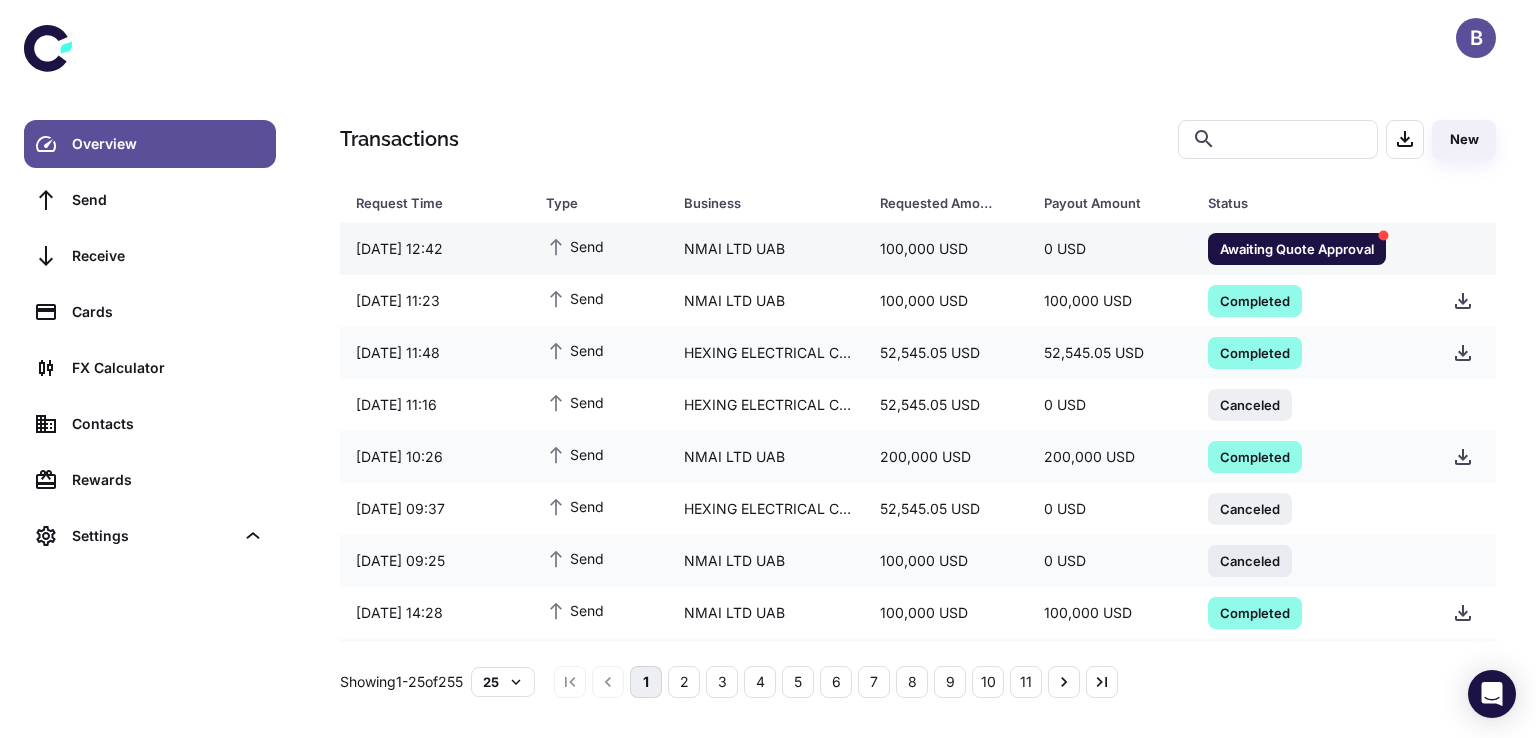 click on "Awaiting Quote Approval" at bounding box center [1297, 248] 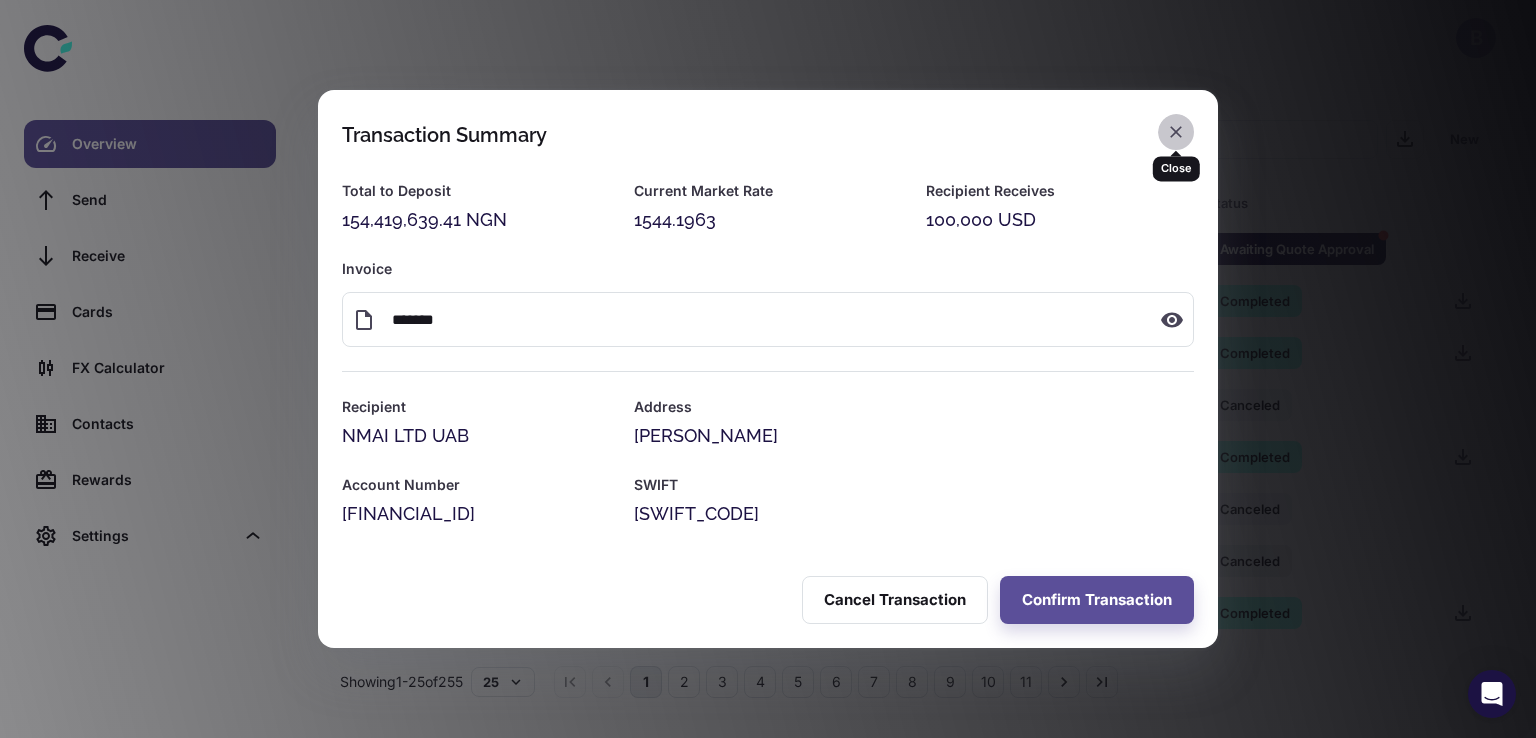 click 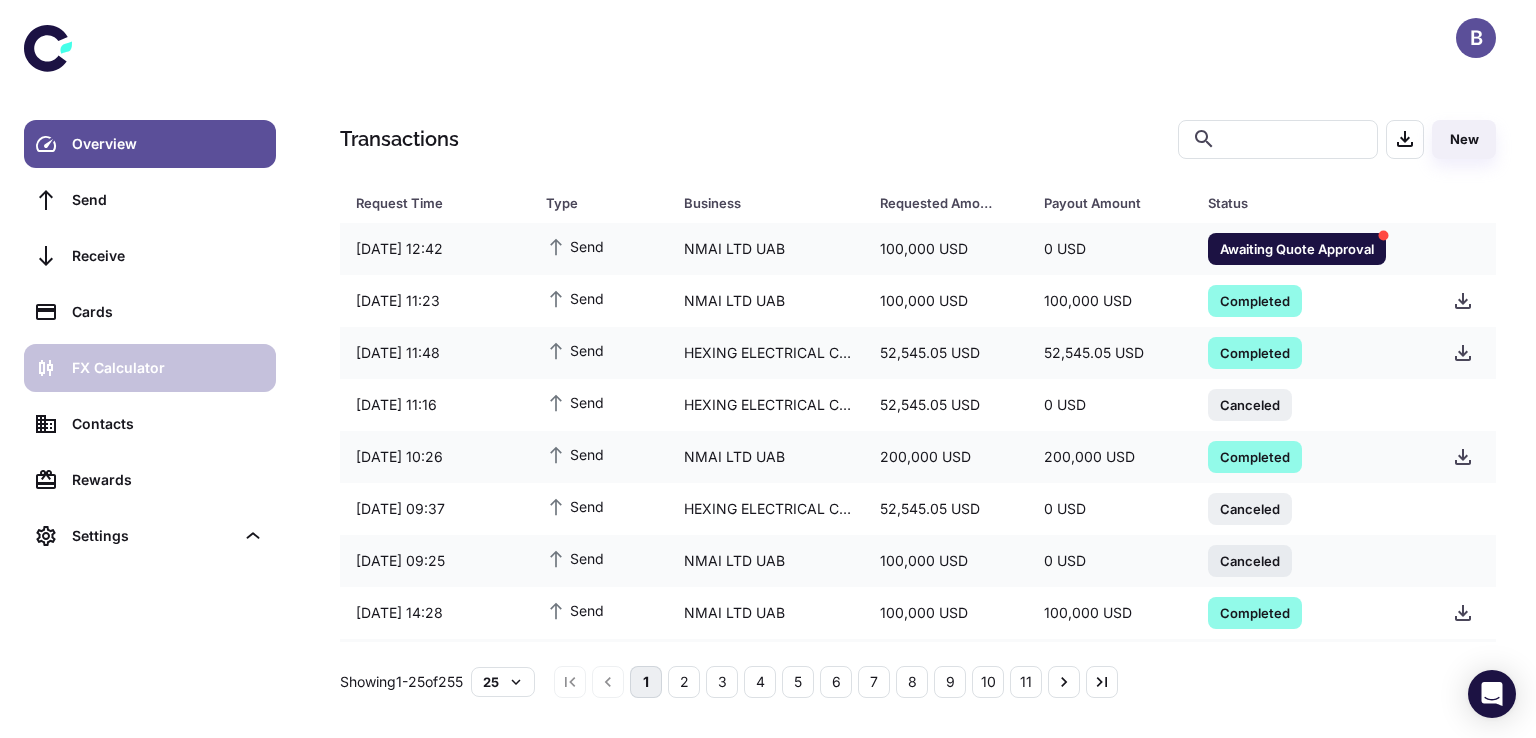 click on "FX Calculator" at bounding box center [168, 368] 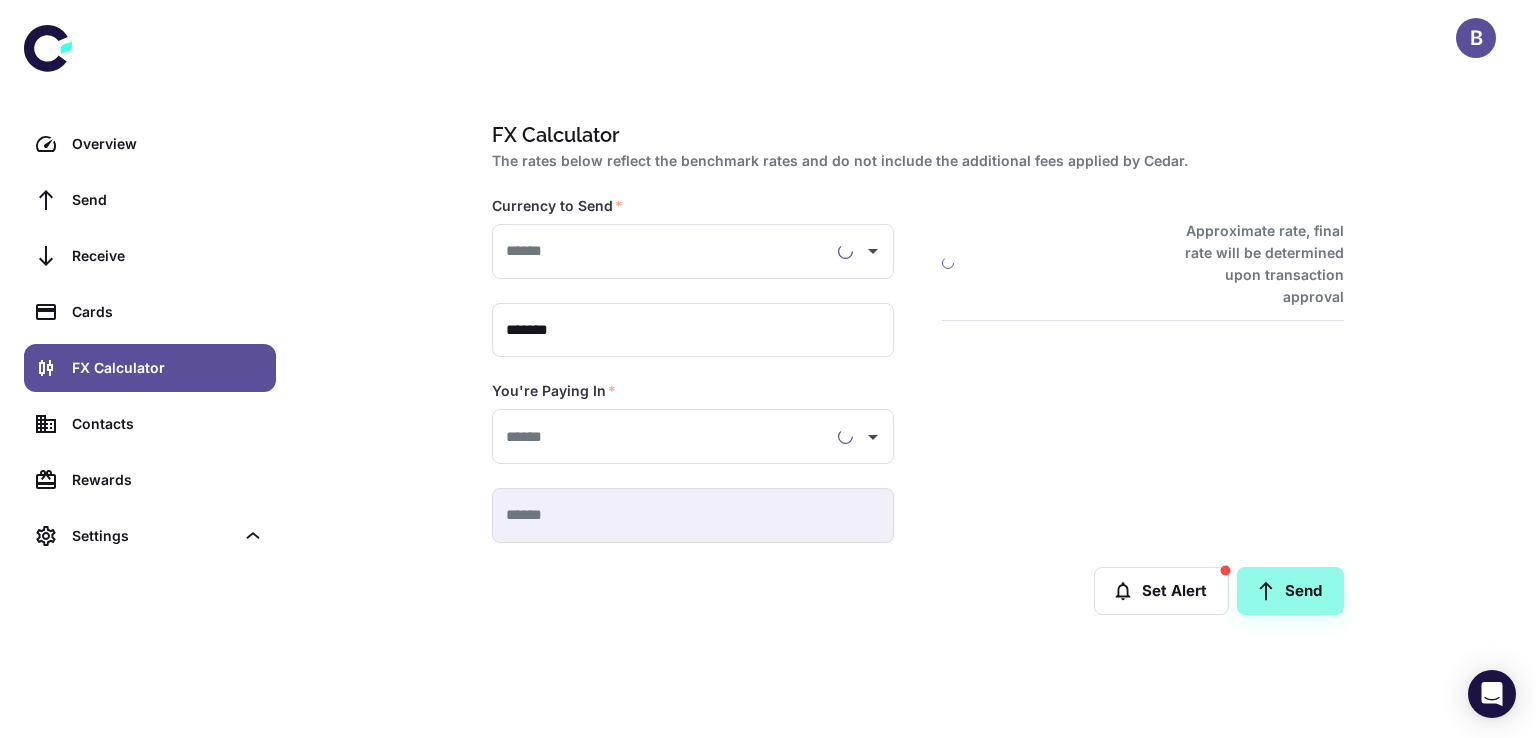 type on "**********" 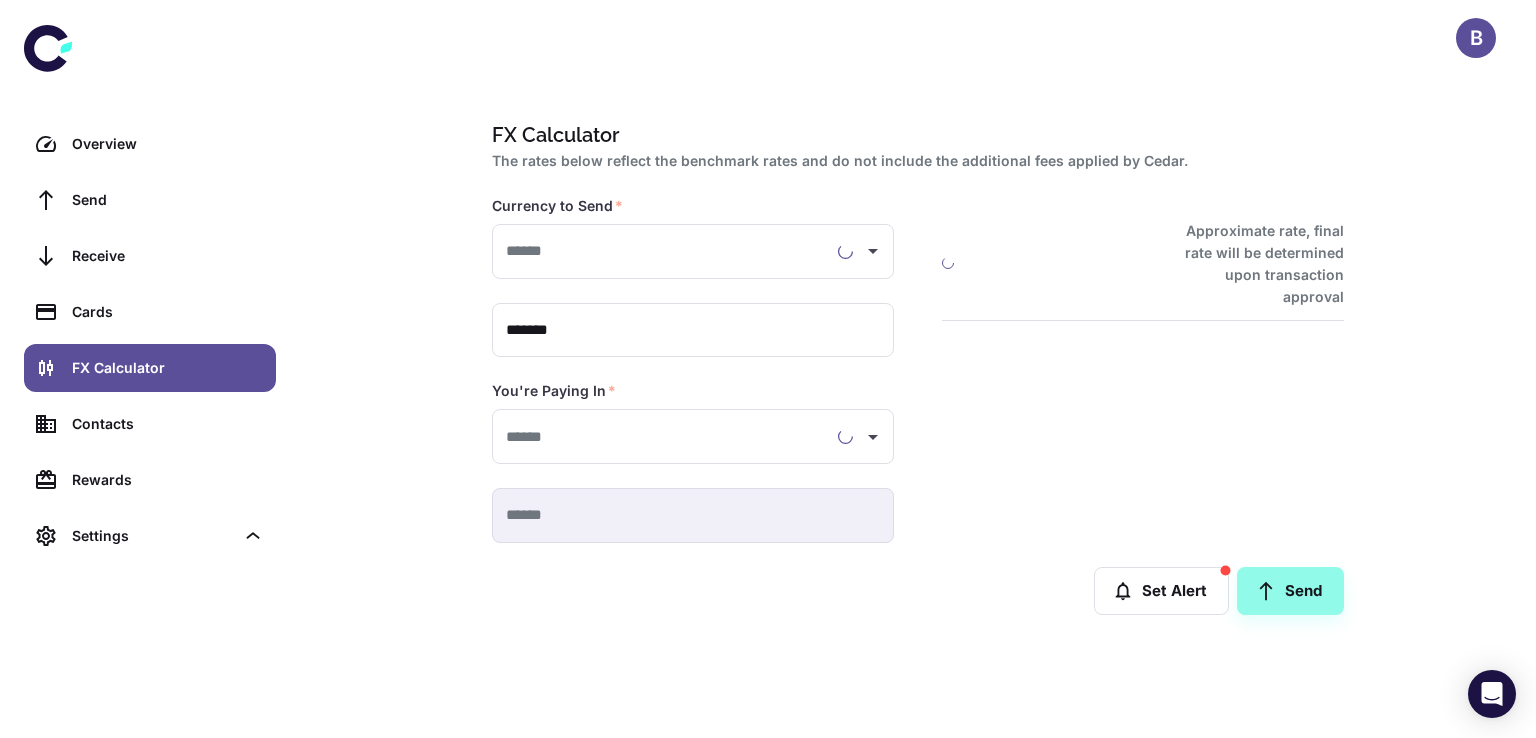type on "**********" 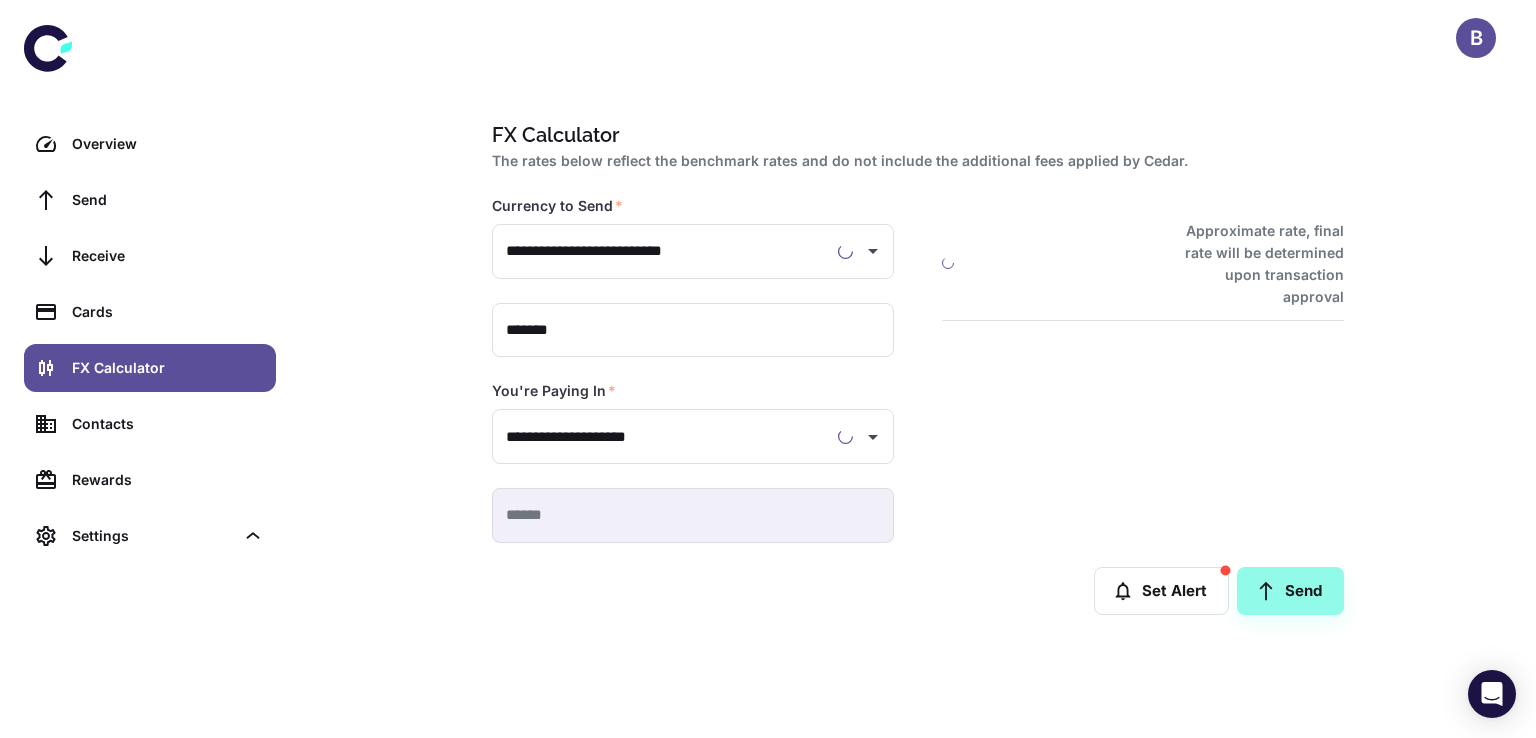 type on "**********" 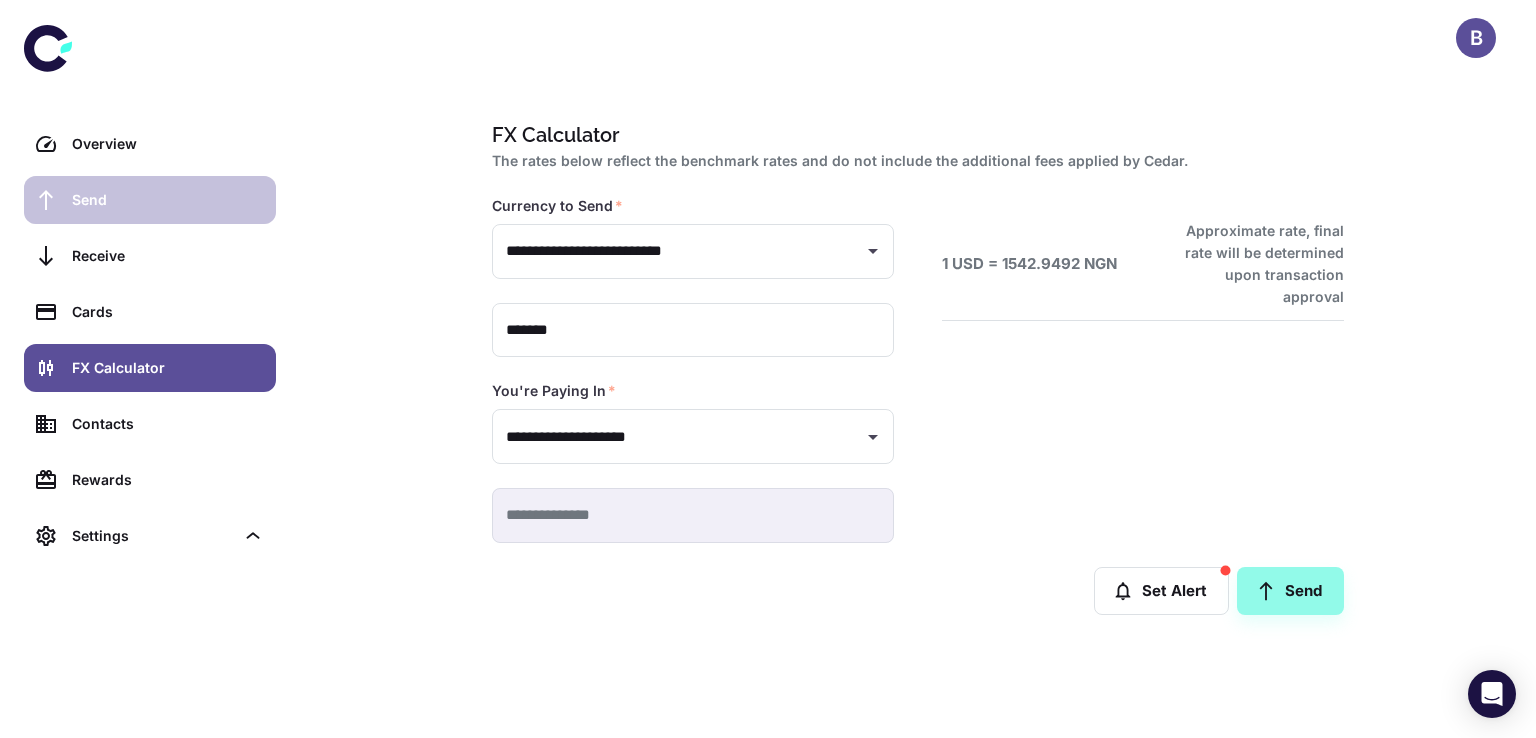 click on "Send" at bounding box center (168, 200) 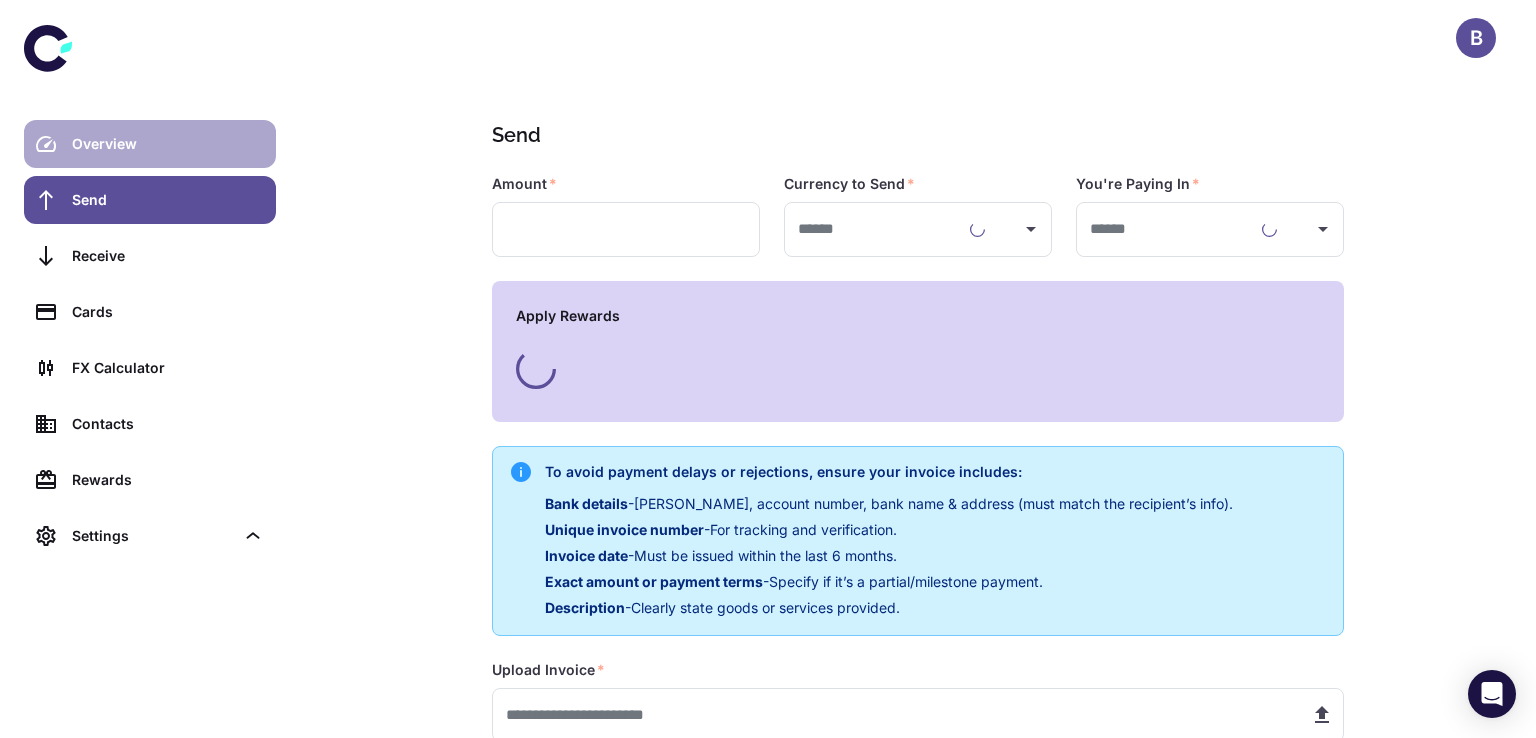type on "**********" 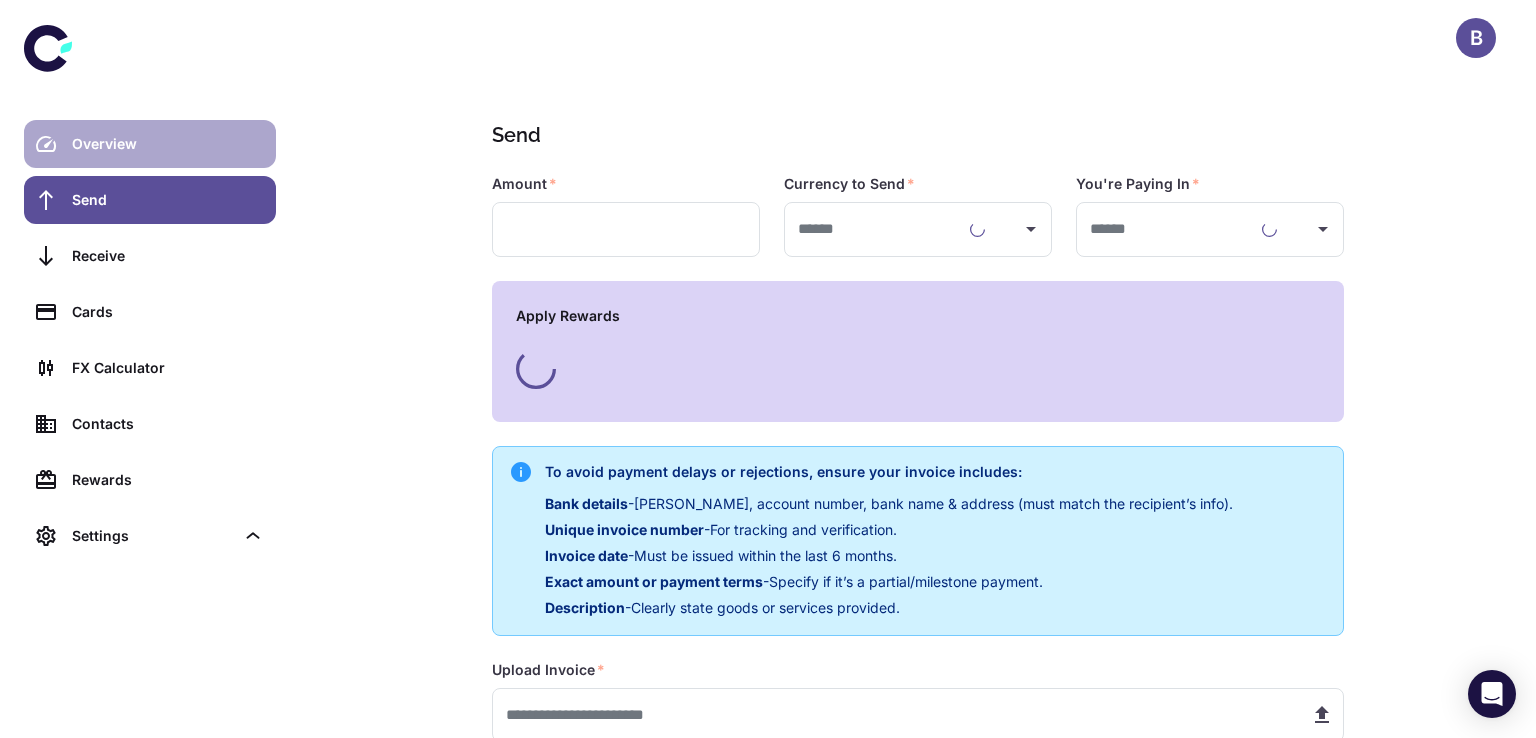 type on "**********" 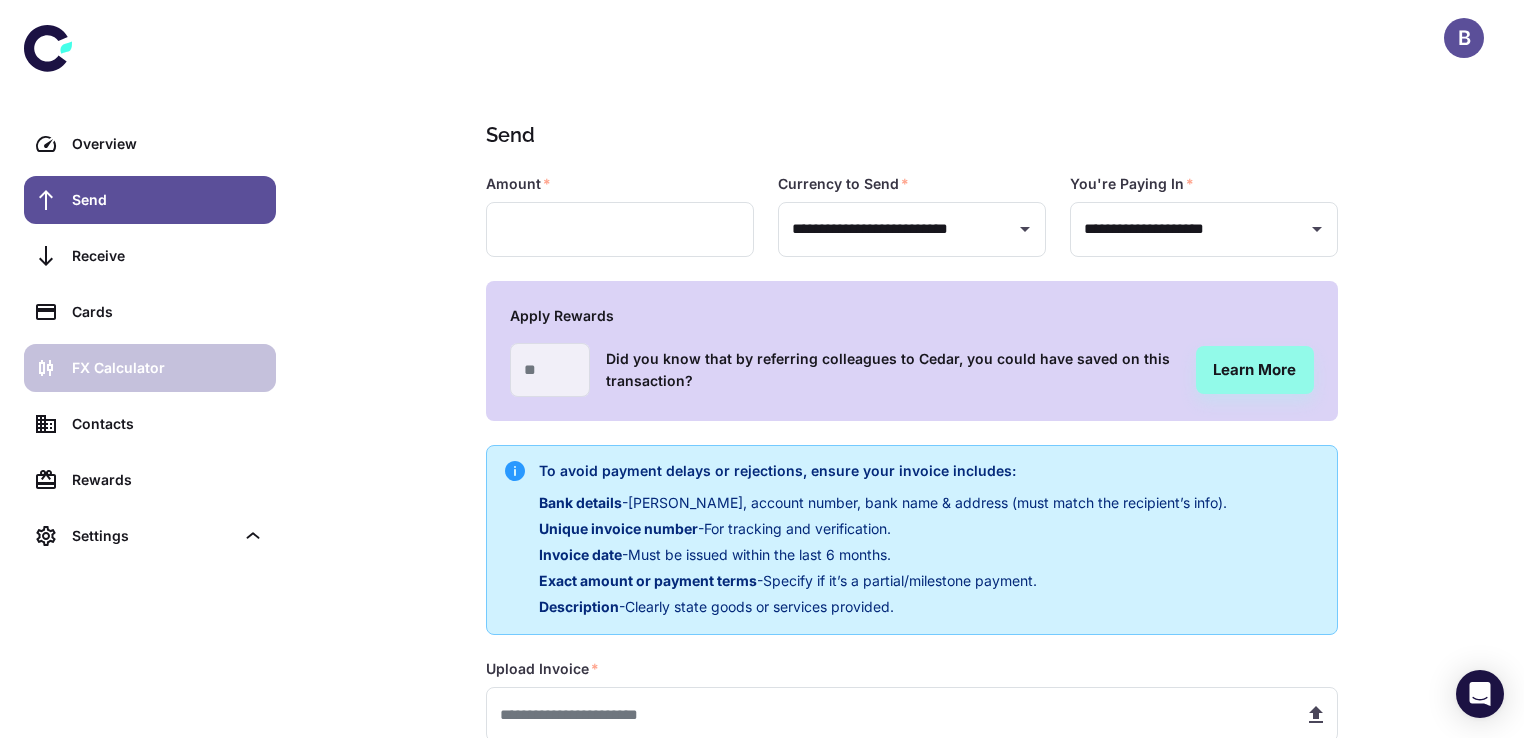 click on "FX Calculator" at bounding box center [168, 368] 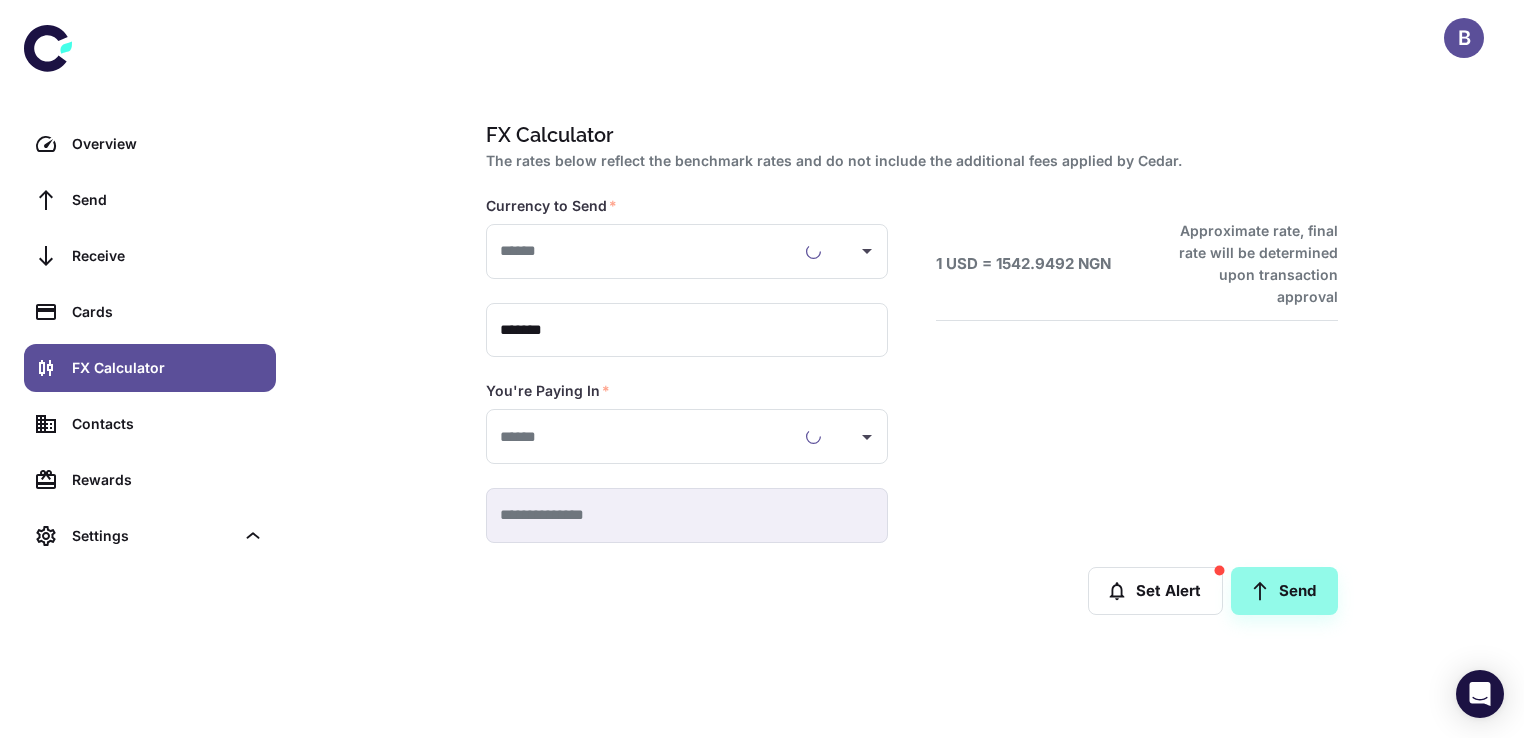 type on "**********" 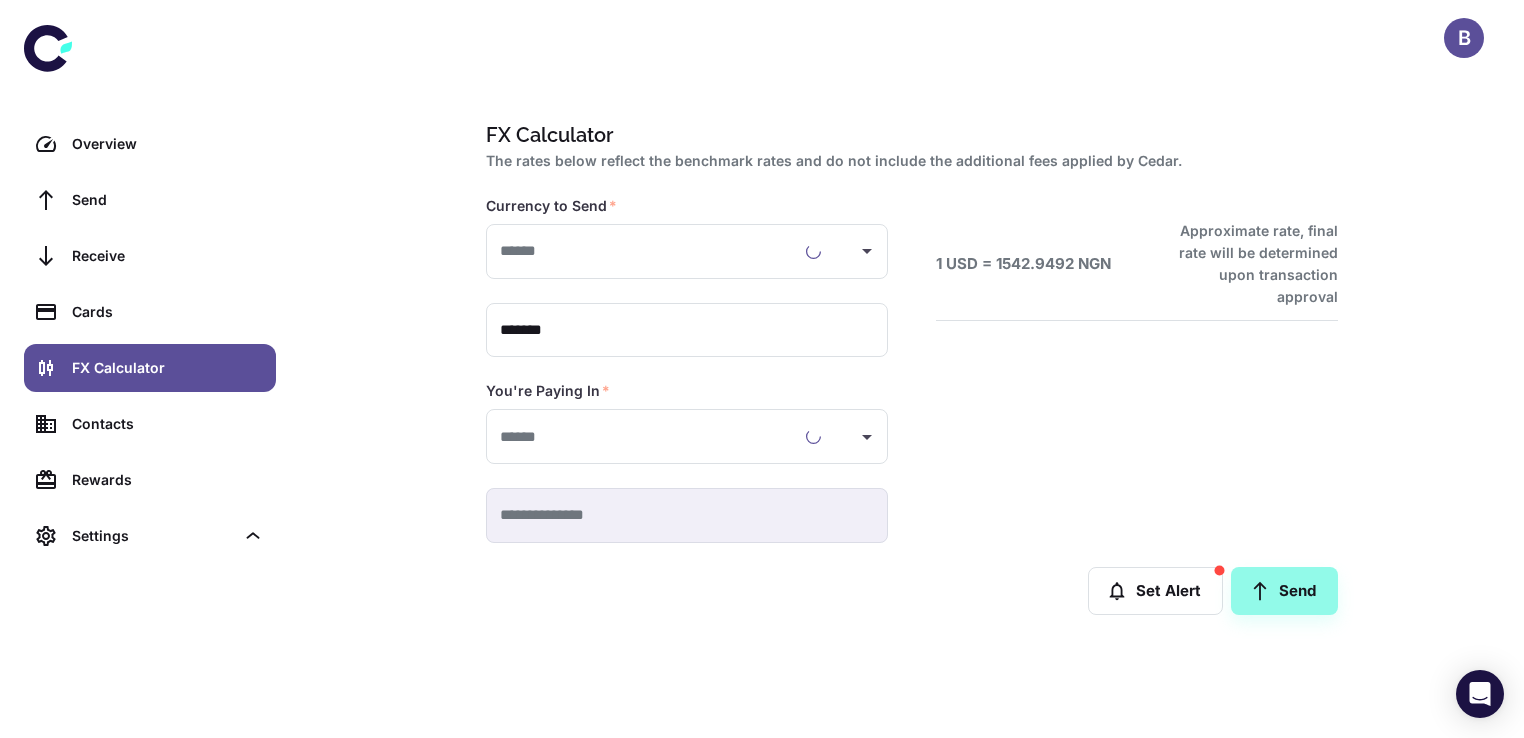 type on "**********" 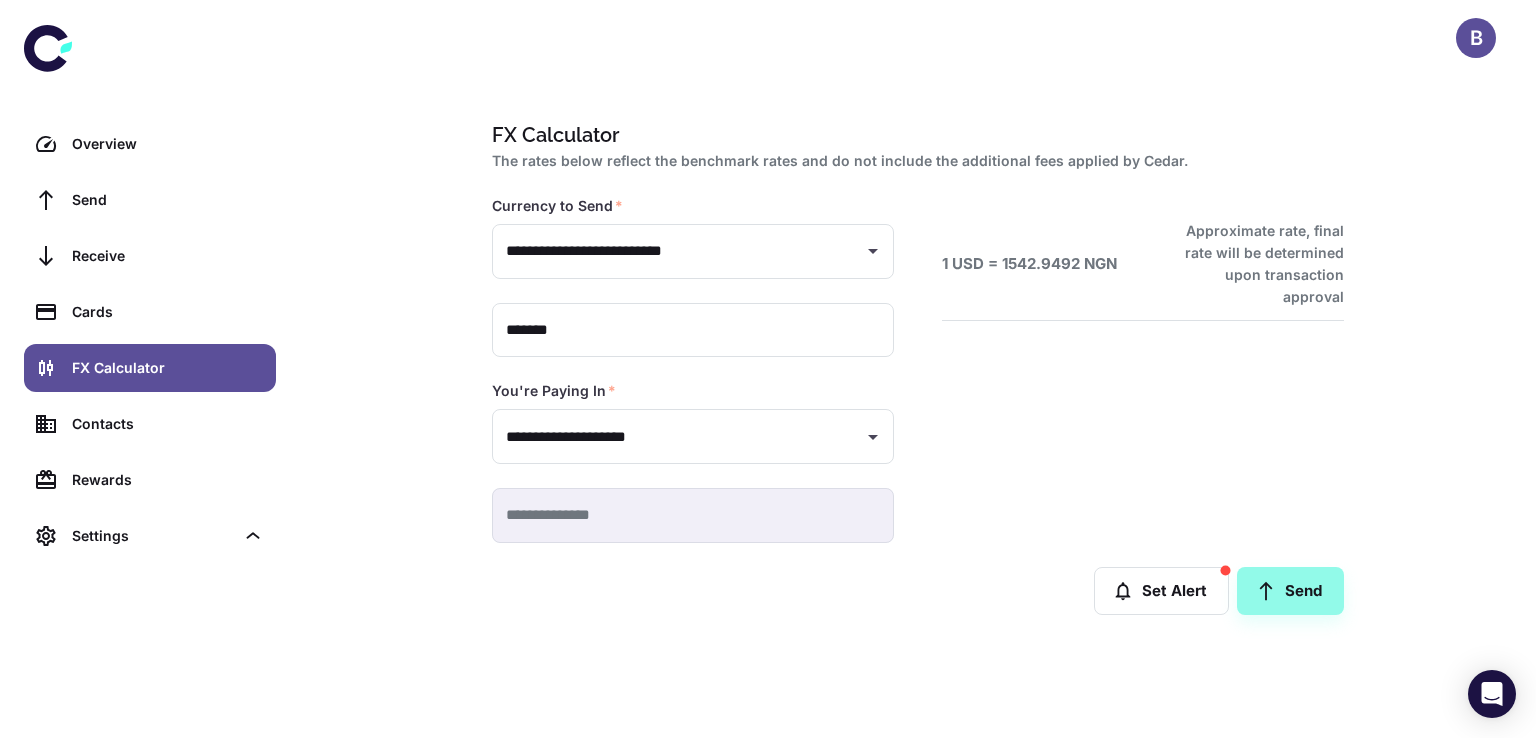 click on "Overview Send Receive Cards FX Calculator Contacts Rewards Settings" at bounding box center [150, 340] 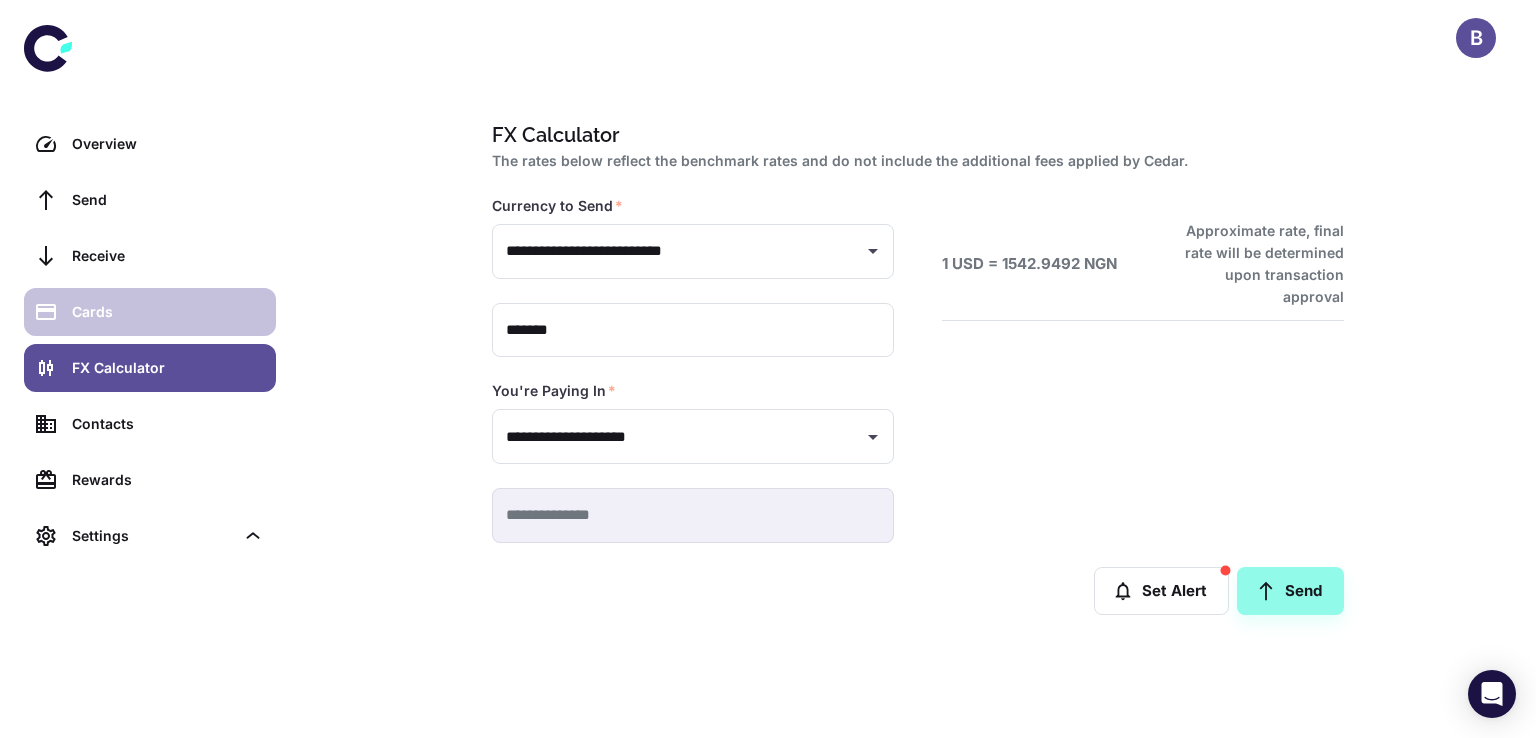 click on "Cards" at bounding box center [168, 312] 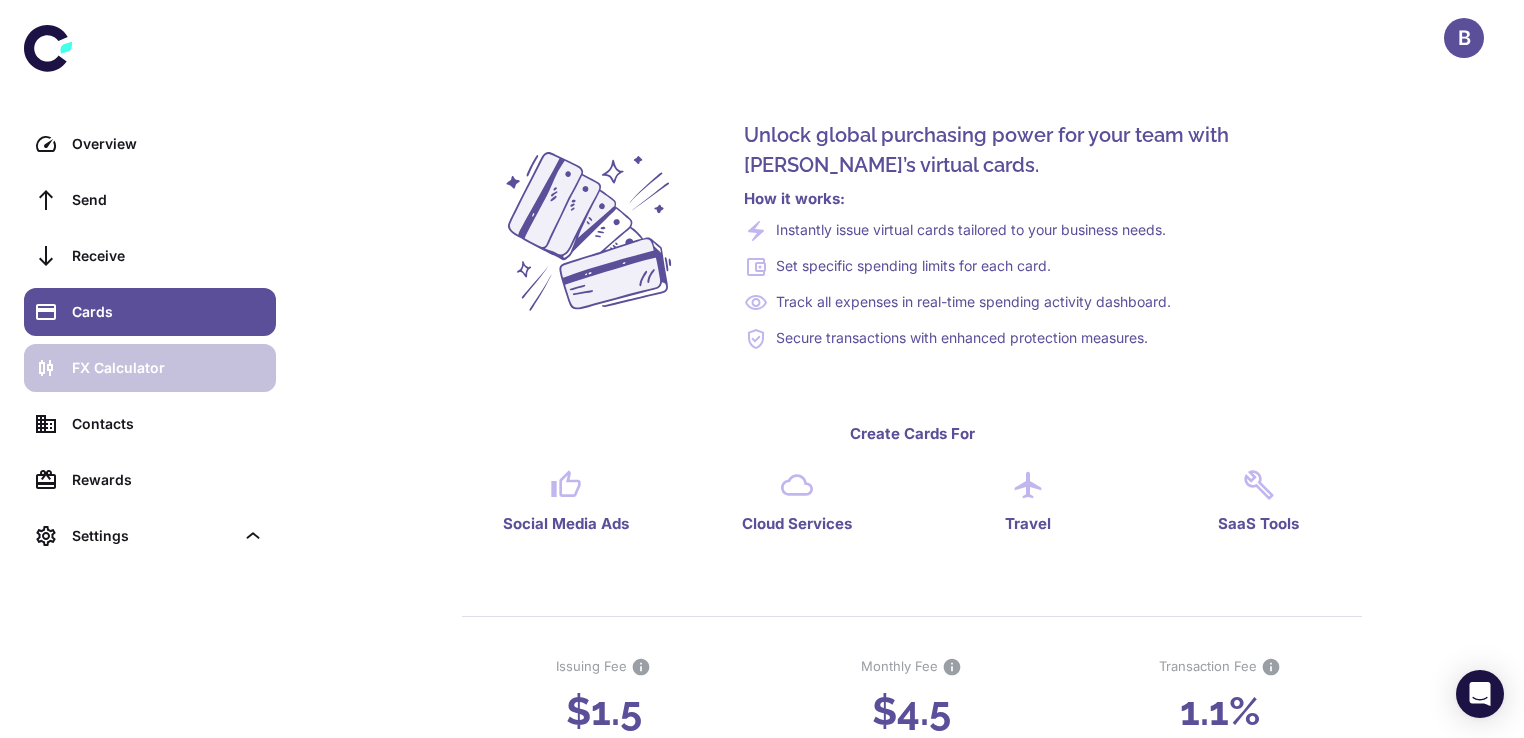 click on "FX Calculator" at bounding box center [168, 368] 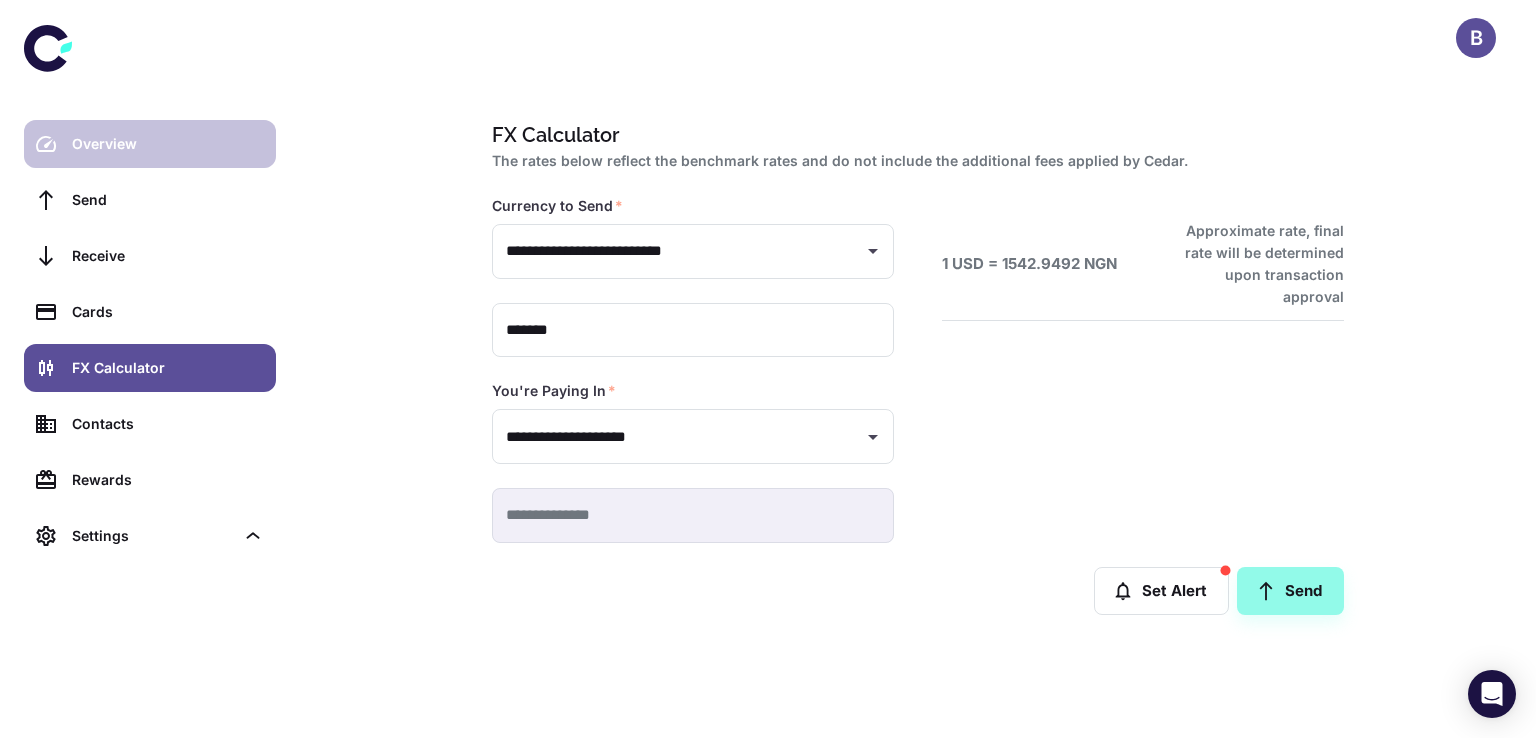 click on "Overview" at bounding box center (168, 144) 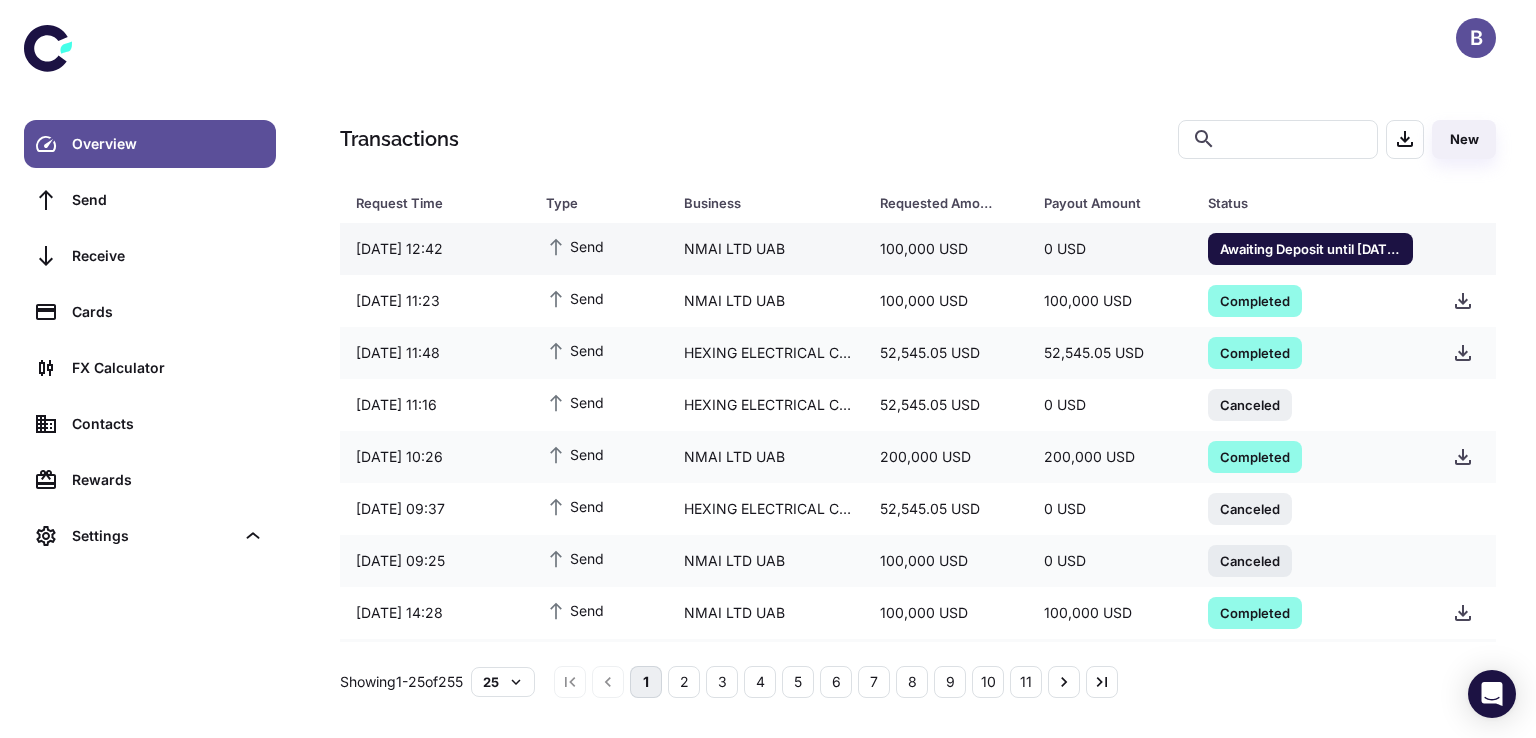 click on "Awaiting Deposit until [DATE] 15:44" at bounding box center [1310, 248] 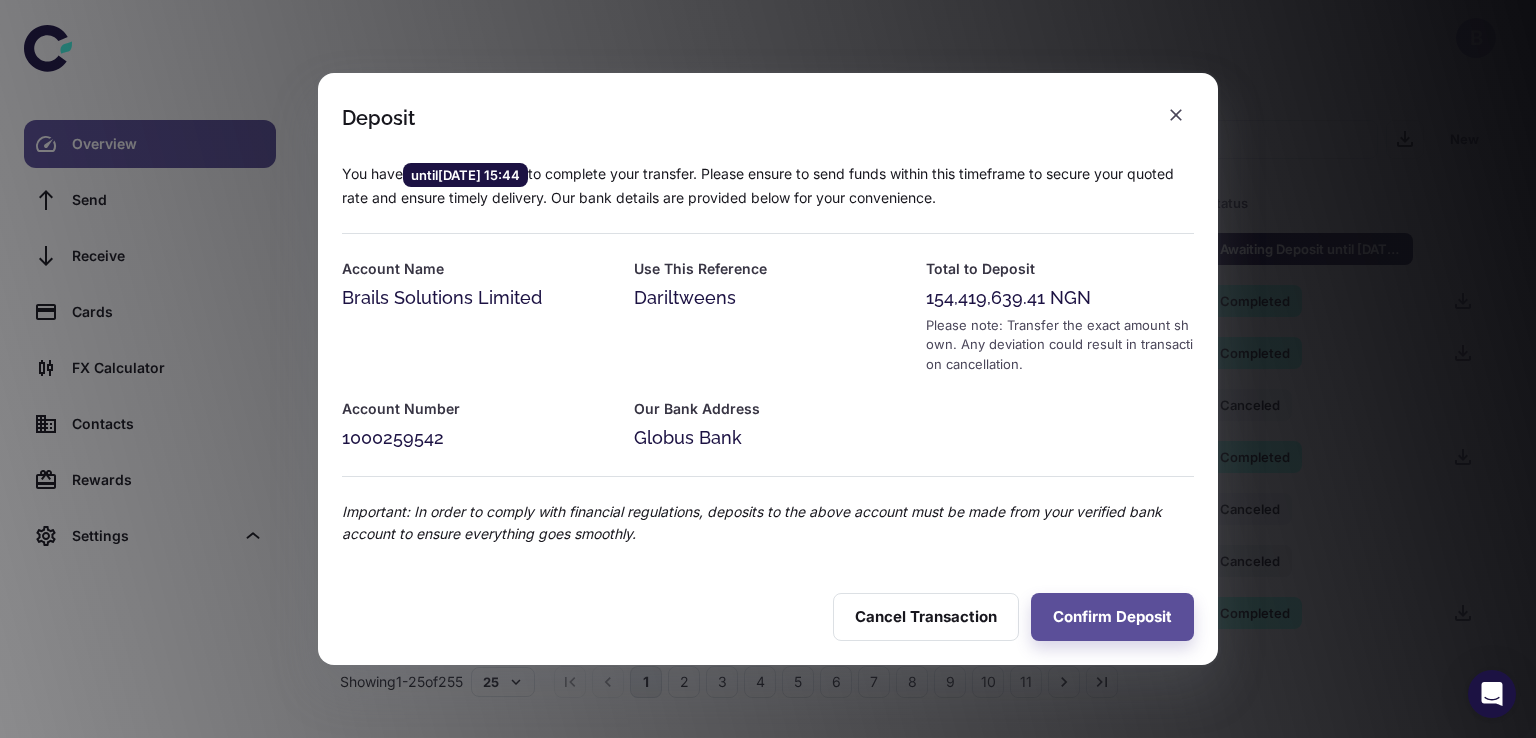 click on "Deposit You have  until  [DATE]   15:44  to complete your transfer. Please ensure to send funds within this timeframe to secure your quoted rate and ensure timely delivery.   Our bank details are provided below for your convenience. Account Name Brails Solutions Limited Use This Reference Dariltweens Total to Deposit 154,419,639.41 NGN Please note: Transfer the exact amount shown. Any deviation could result in transaction cancellation. Account Number 1000259542 Our Bank Address Globus Bank Important: In order to comply with financial regulations, deposits to the above account must be made from your verified bank account to ensure everything goes smoothly. Cancel Transaction   Confirm Deposit" at bounding box center (768, 369) 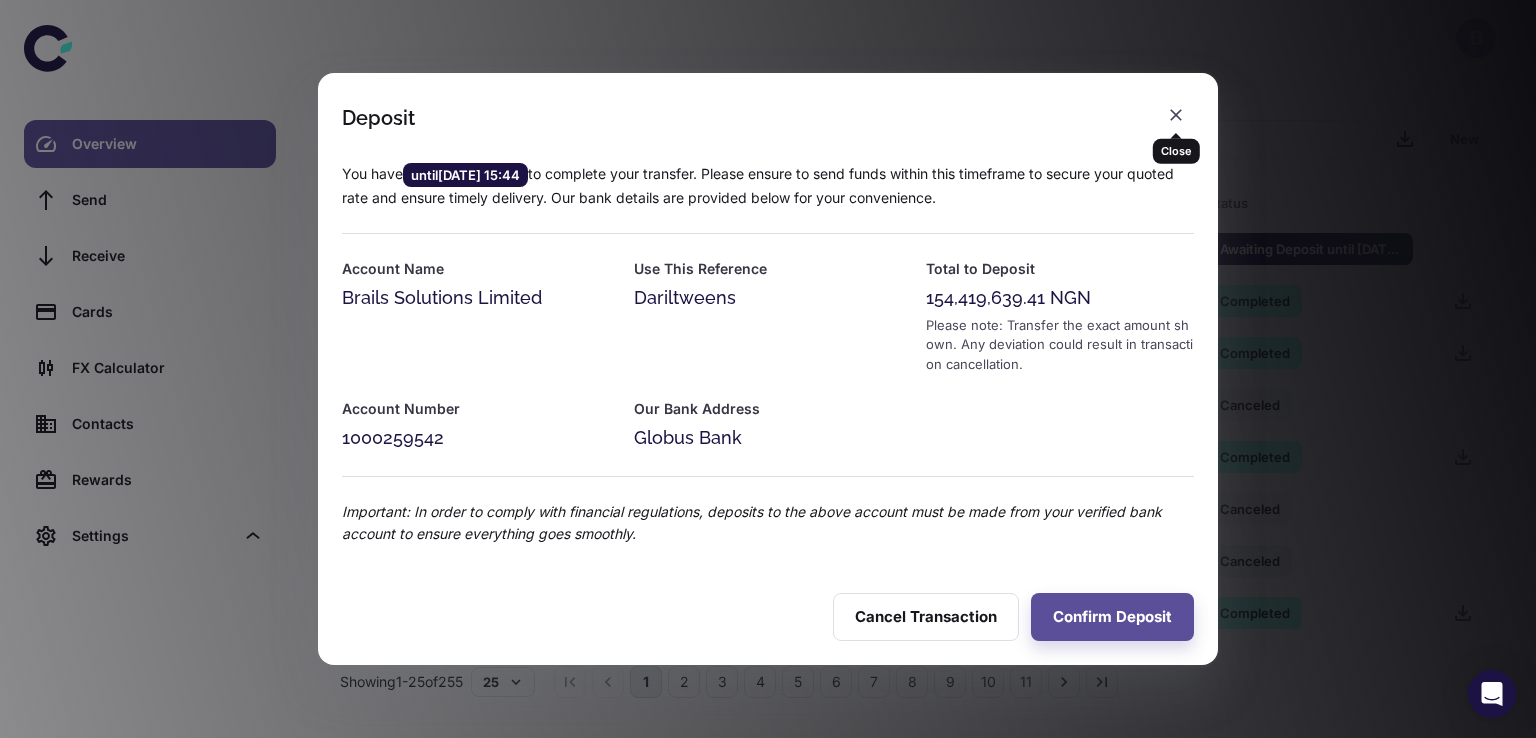click 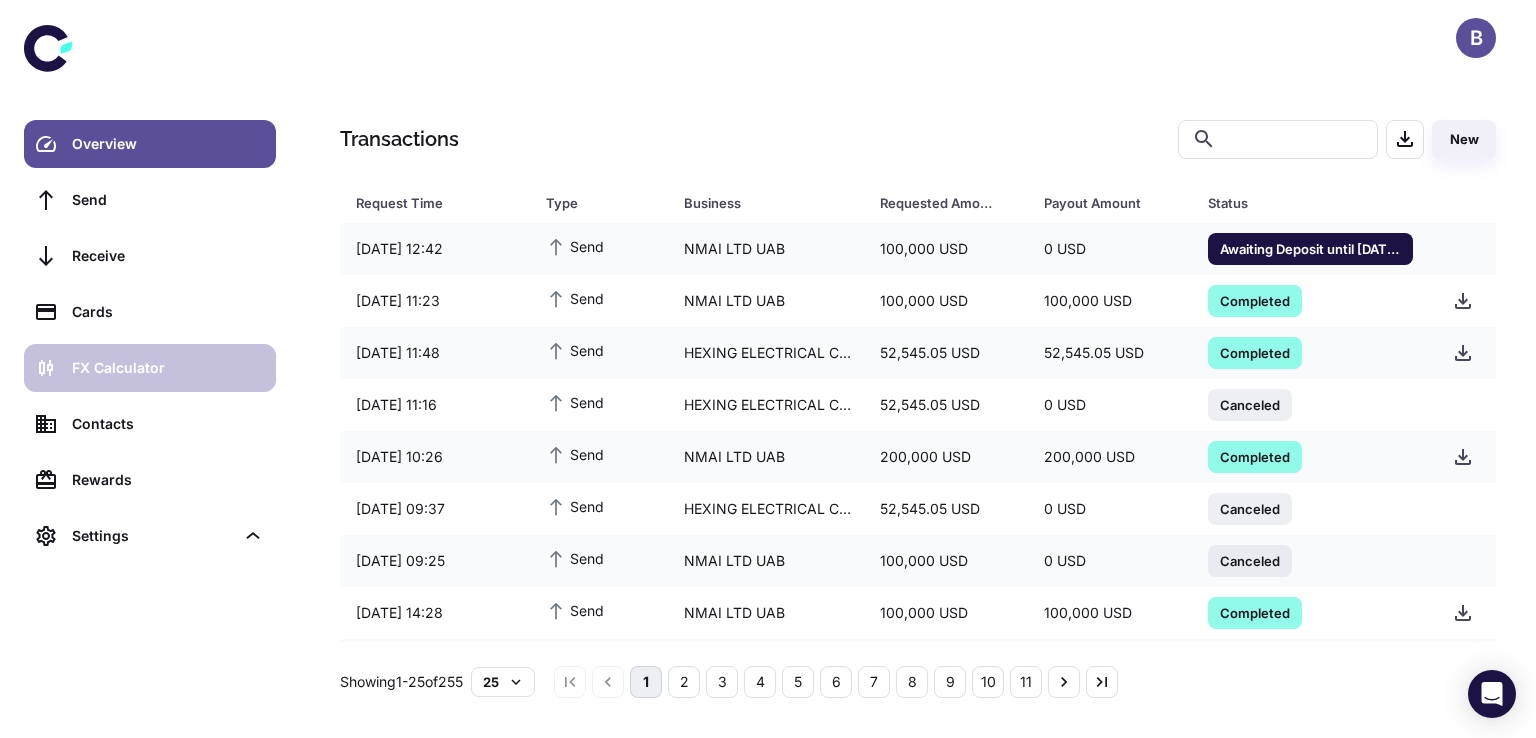 click on "FX Calculator" at bounding box center [168, 368] 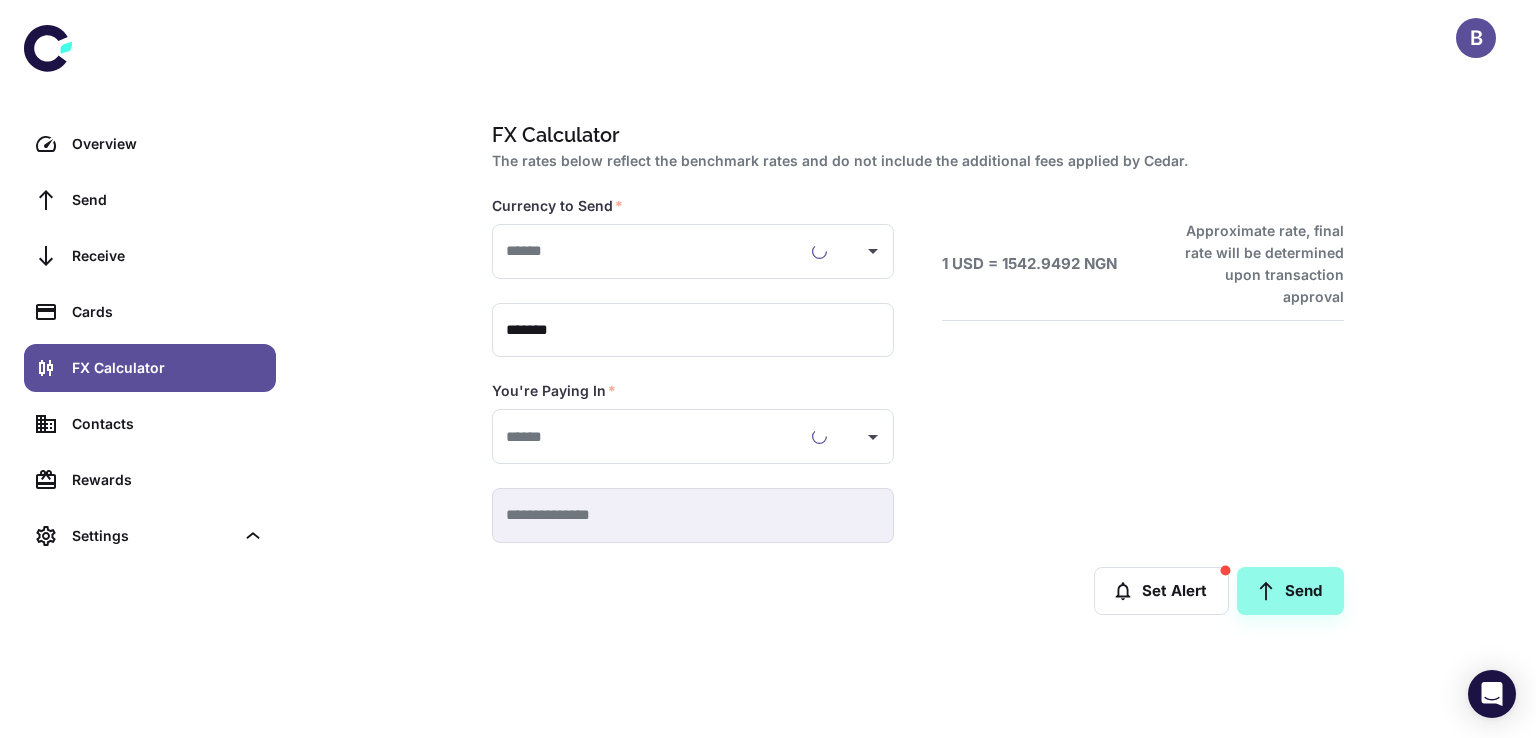 type on "**********" 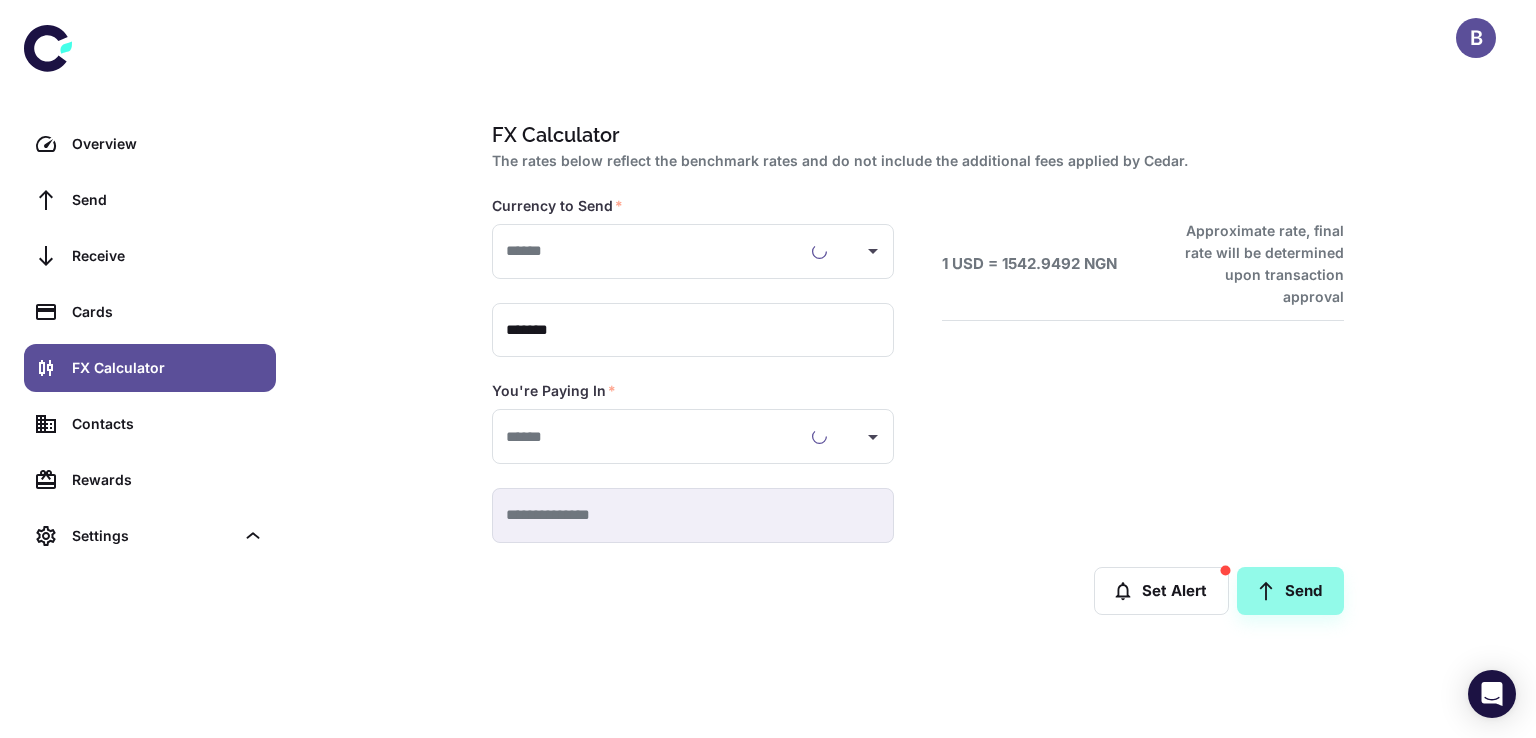 type on "**********" 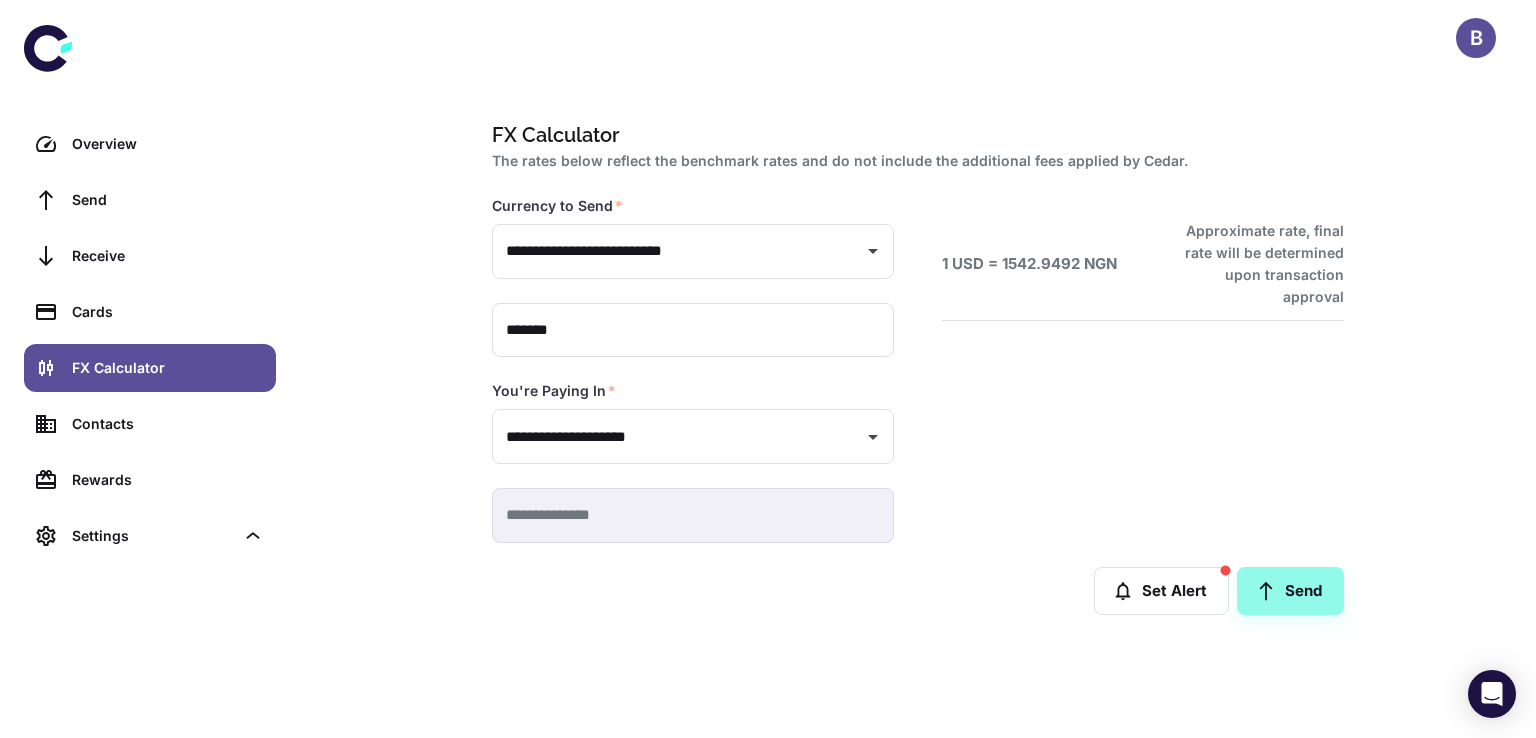 click on "**********" at bounding box center (918, 369) 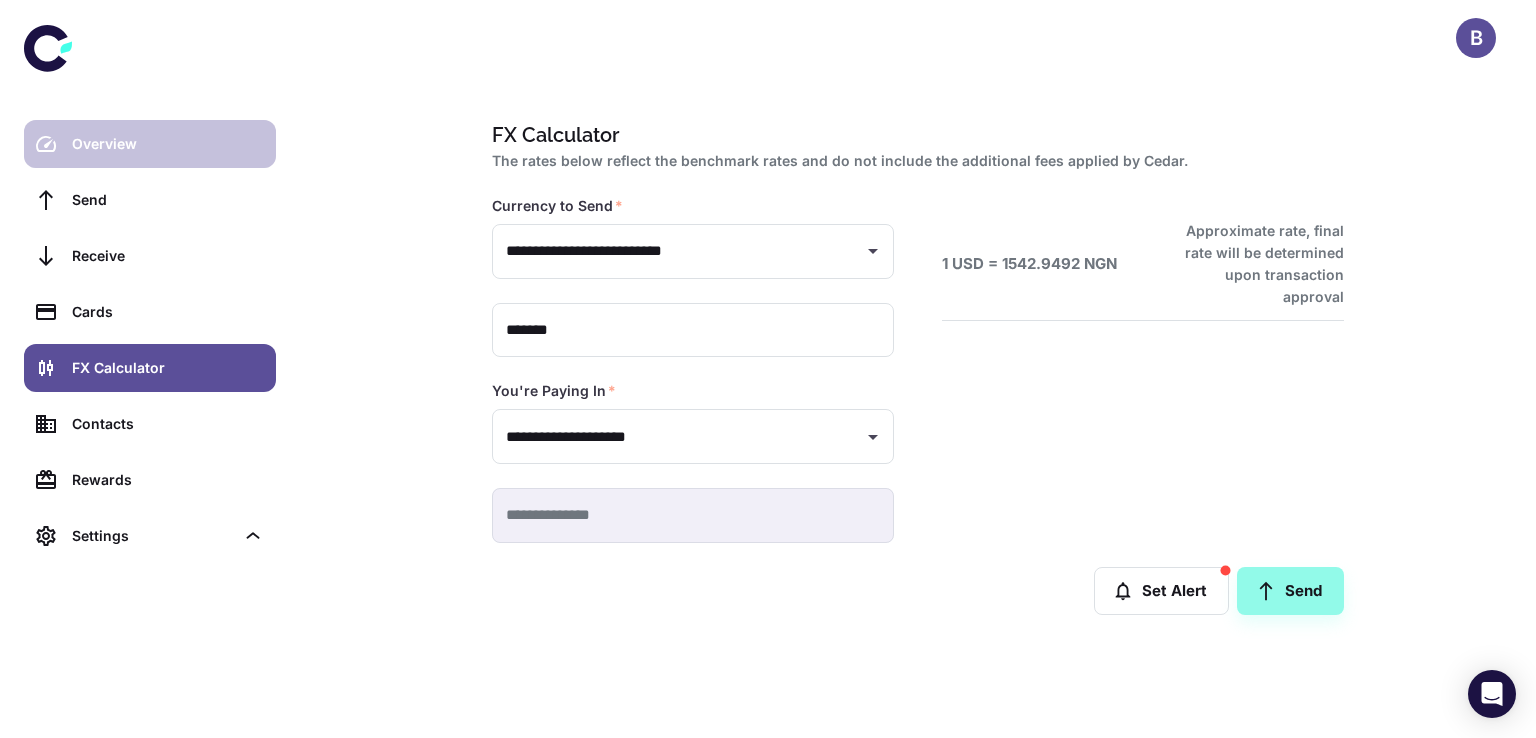 click on "Overview" at bounding box center (168, 144) 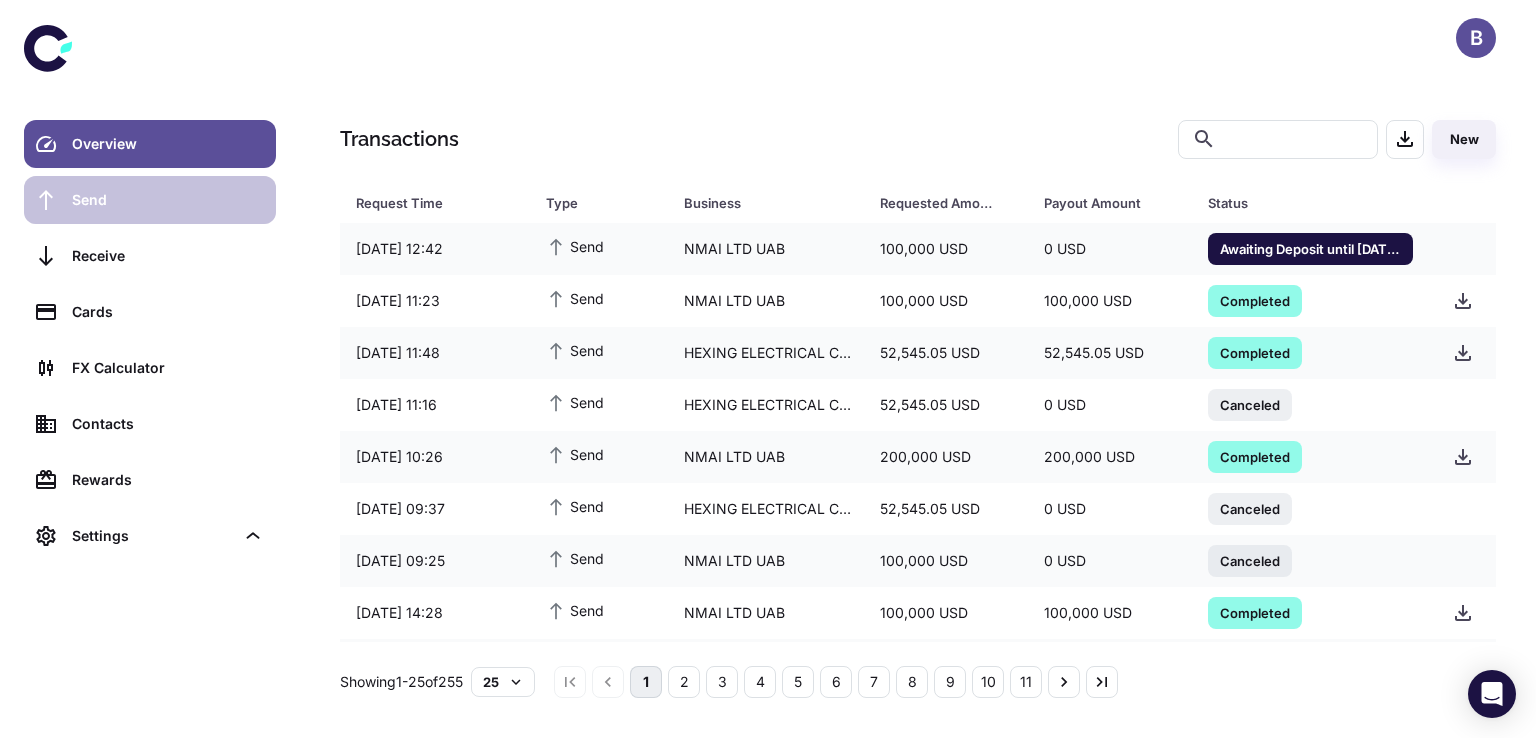 click on "Send" at bounding box center [168, 200] 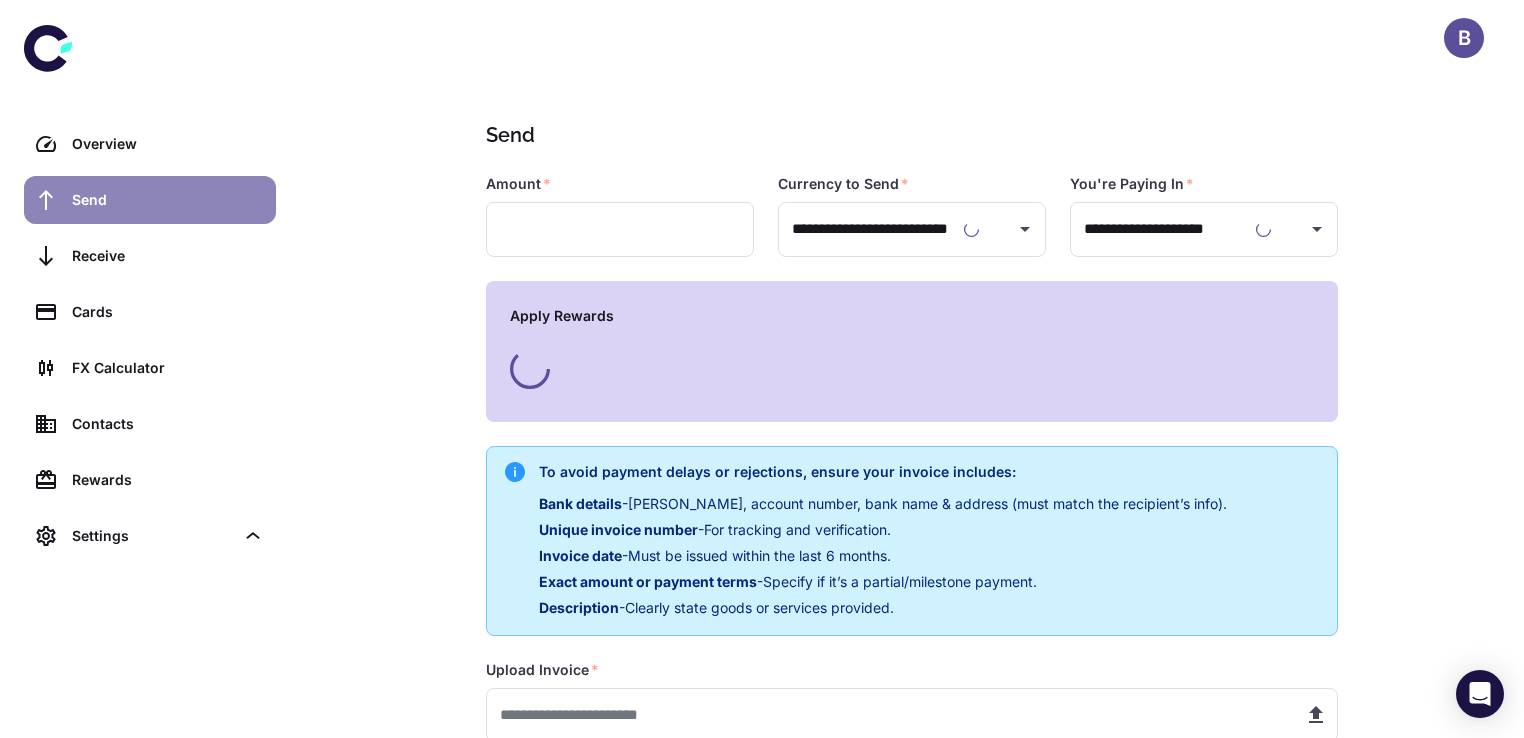 click on "Send" at bounding box center [168, 200] 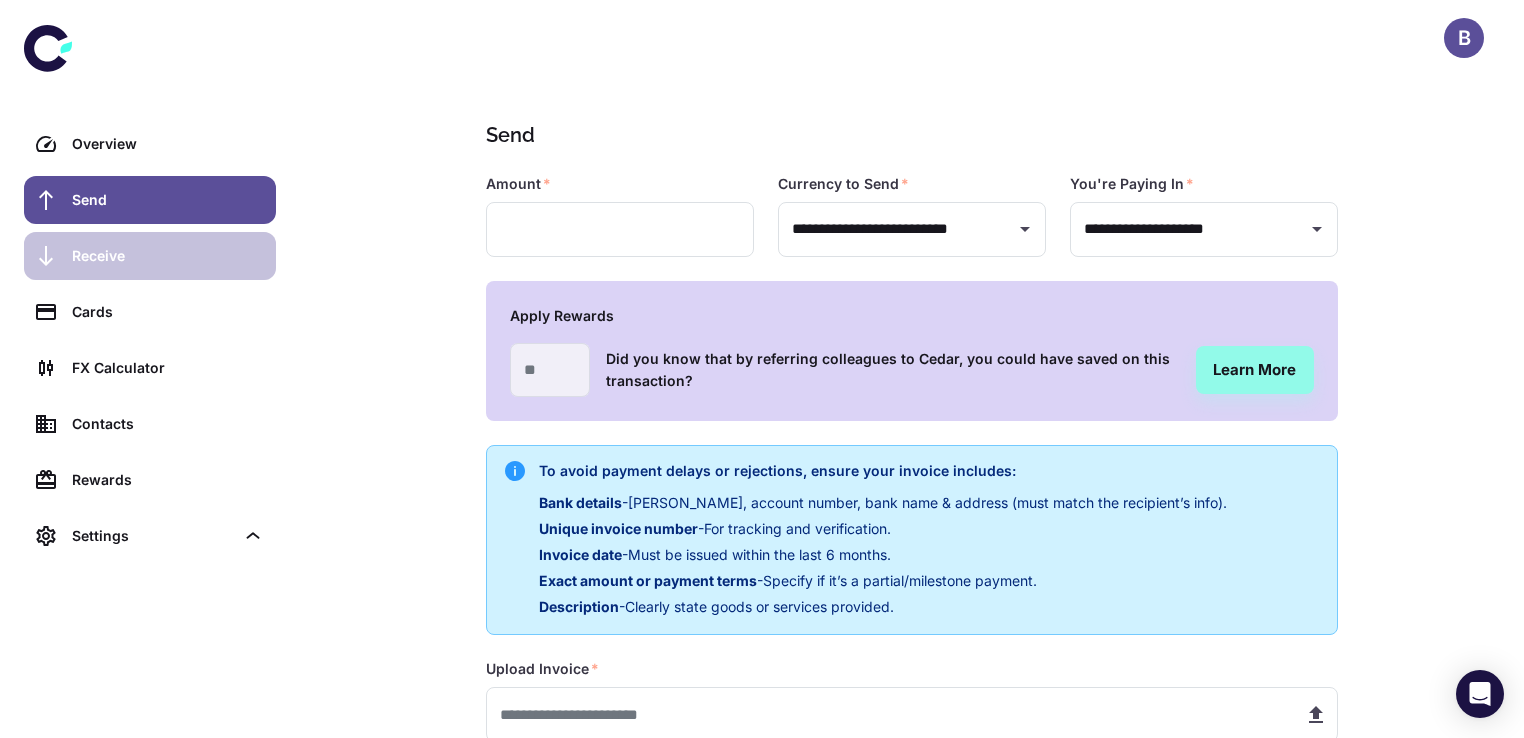 click on "Receive" at bounding box center [168, 256] 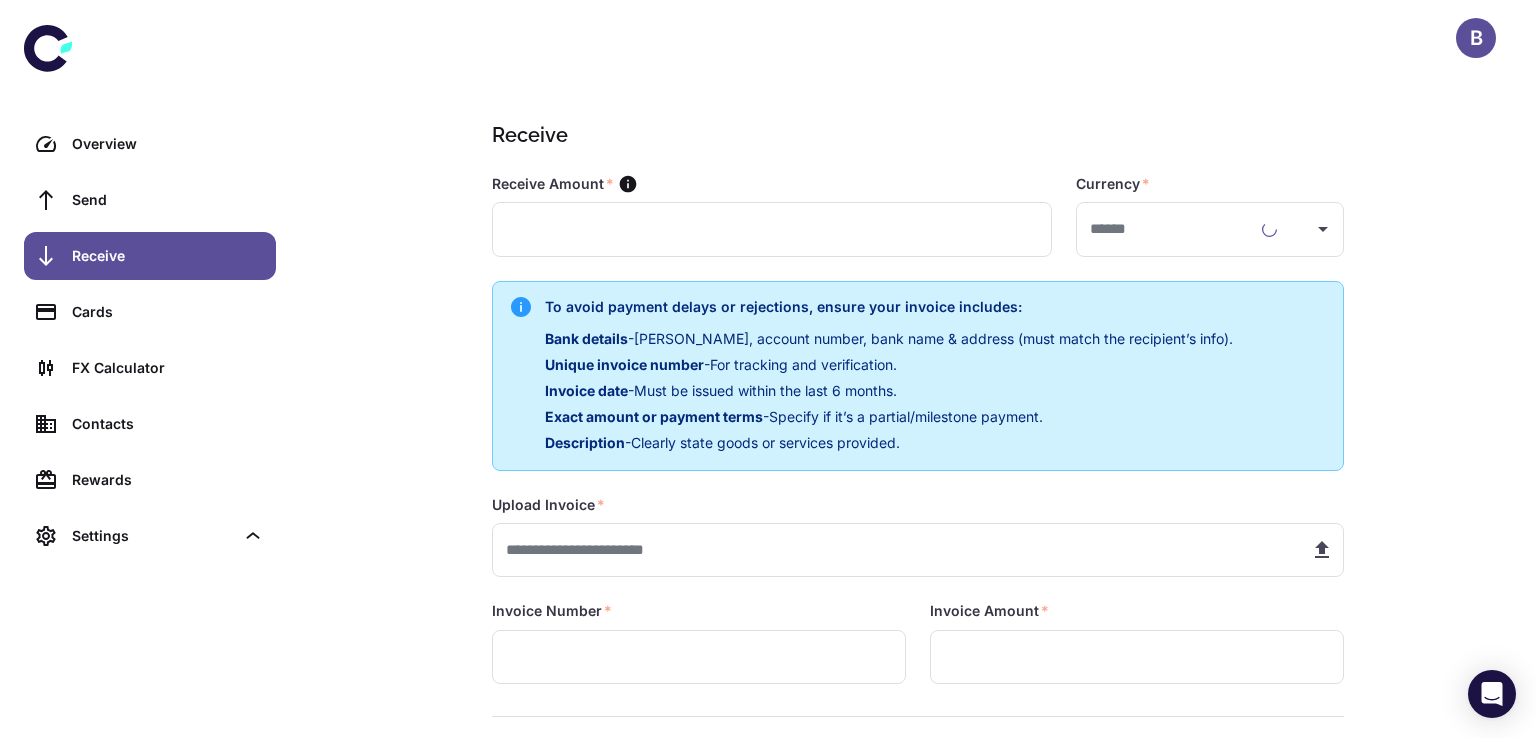 type on "**********" 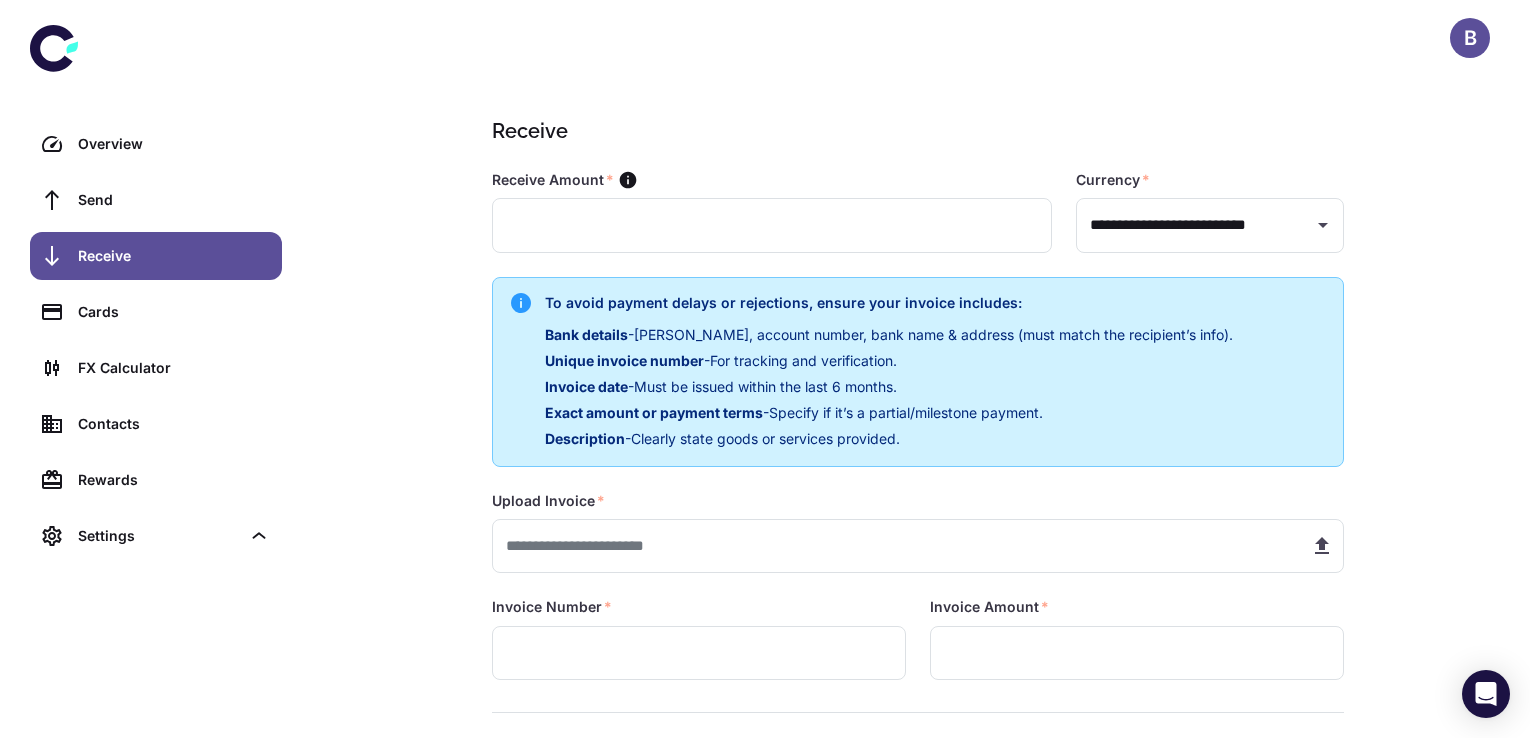 scroll, scrollTop: 0, scrollLeft: 0, axis: both 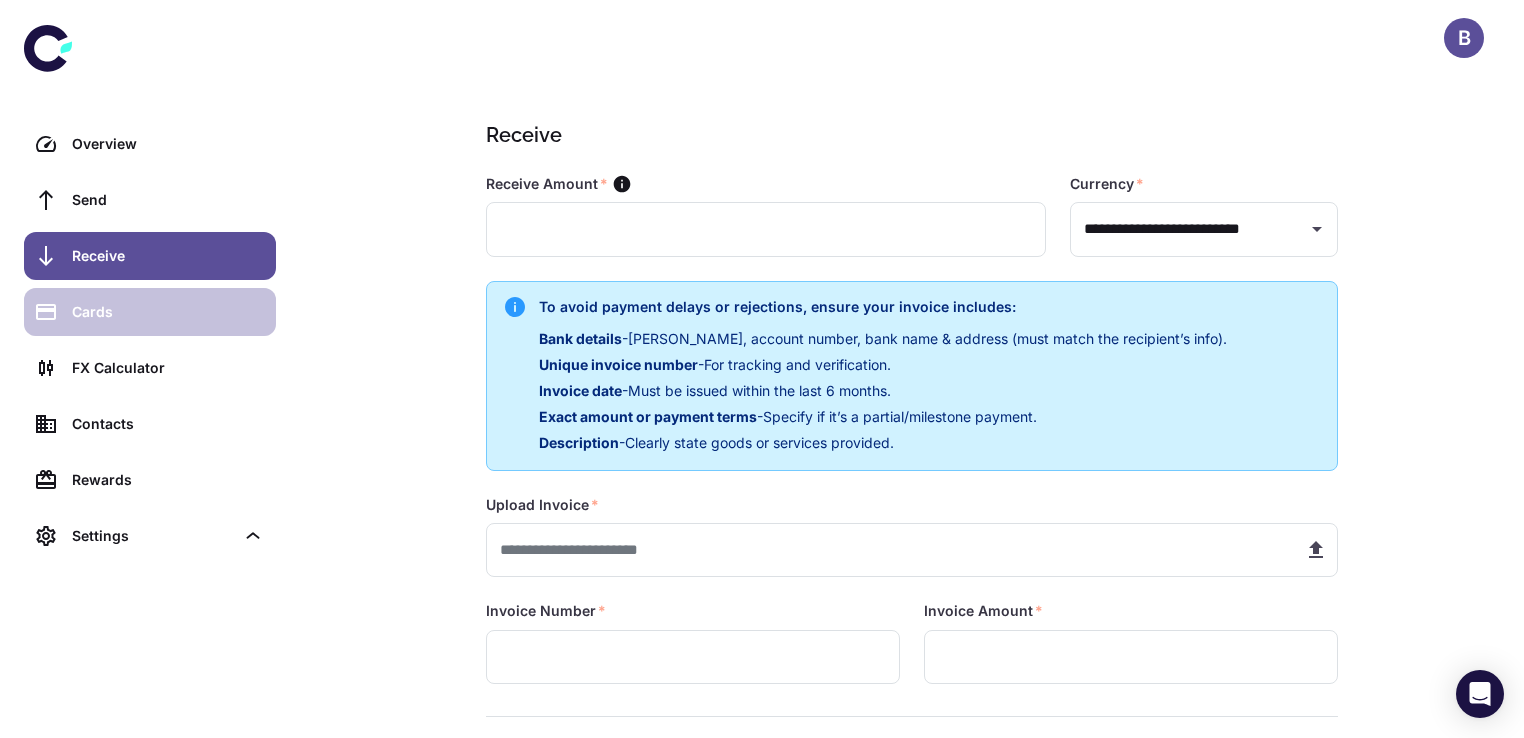 click on "Cards" at bounding box center [168, 312] 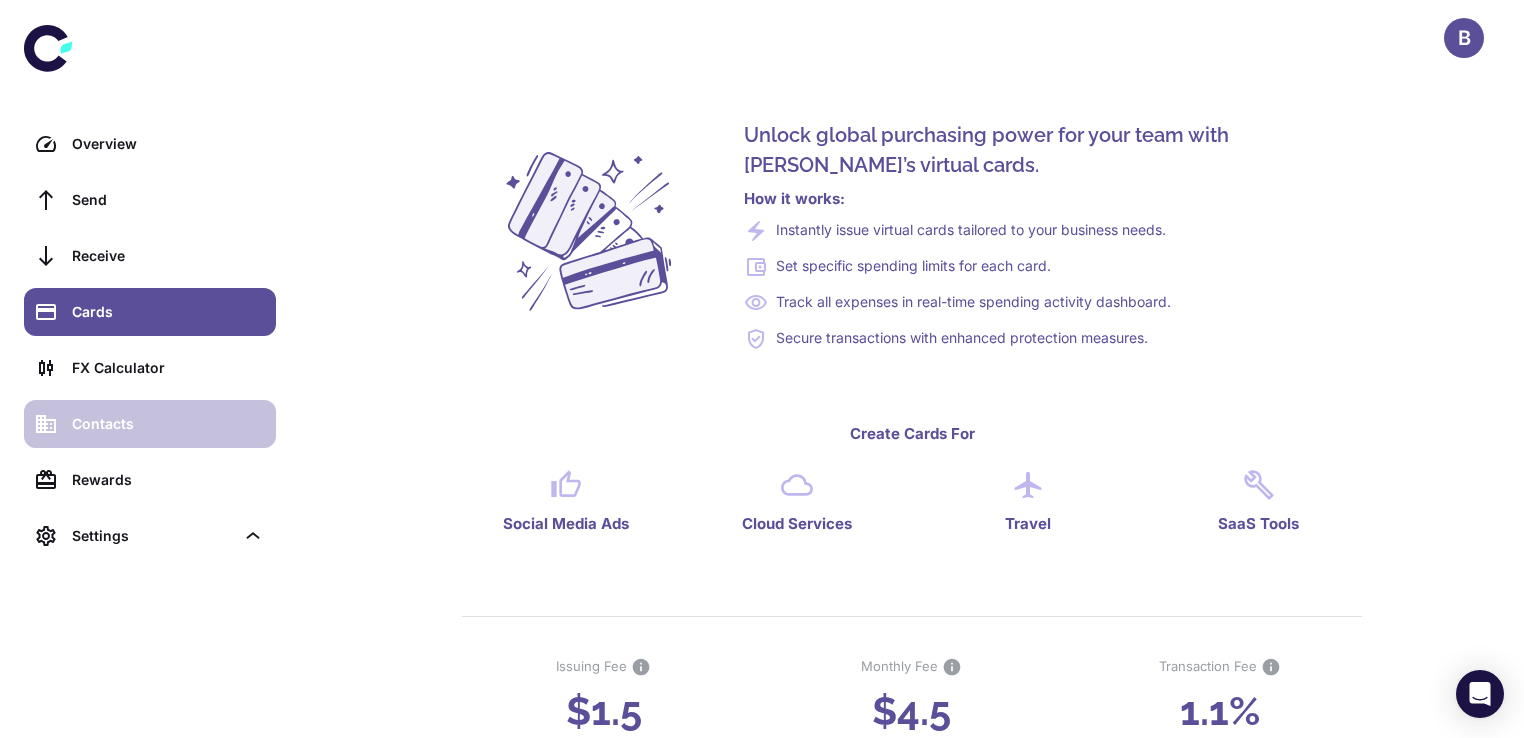click on "Contacts" at bounding box center [168, 424] 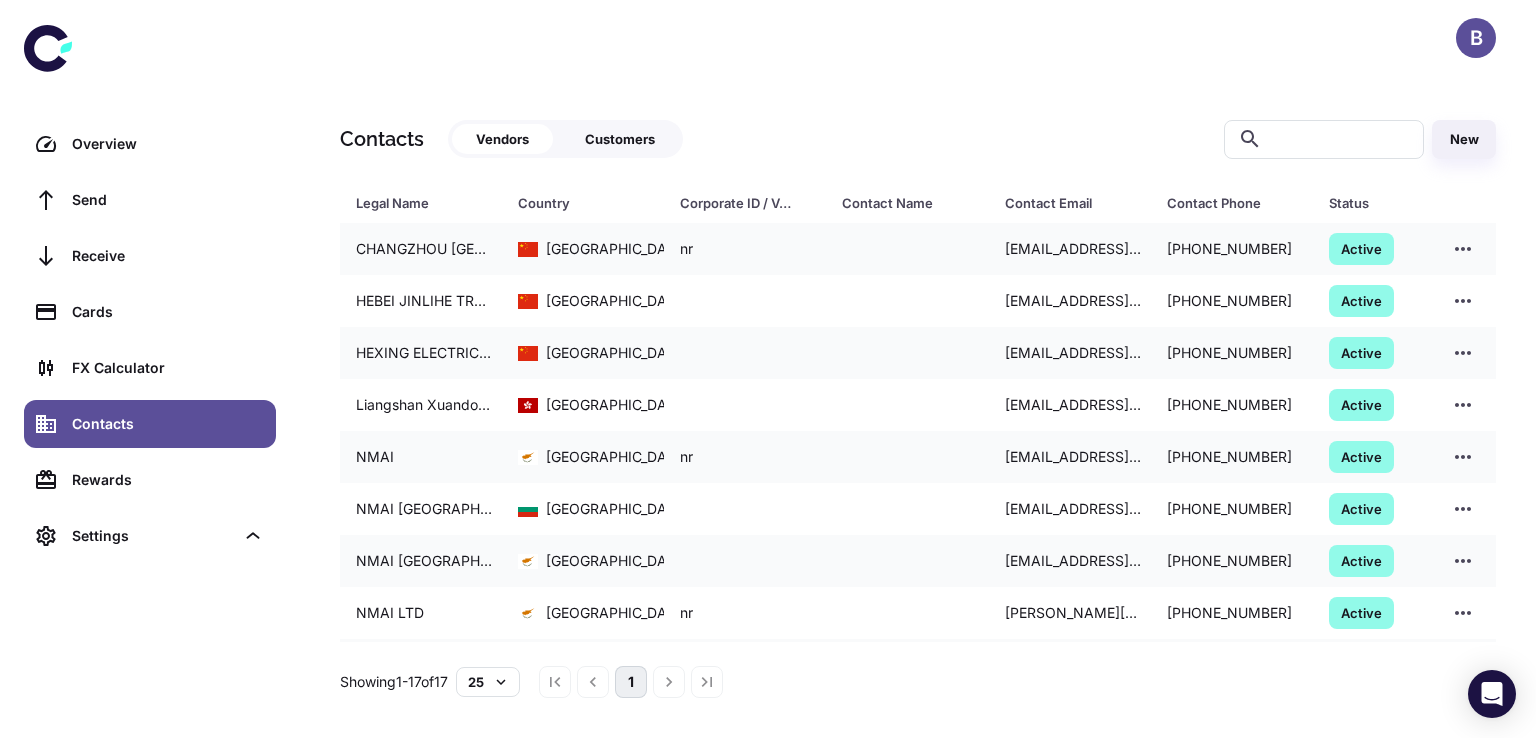 drag, startPoint x: 744, startPoint y: 125, endPoint x: 1019, endPoint y: 137, distance: 275.2617 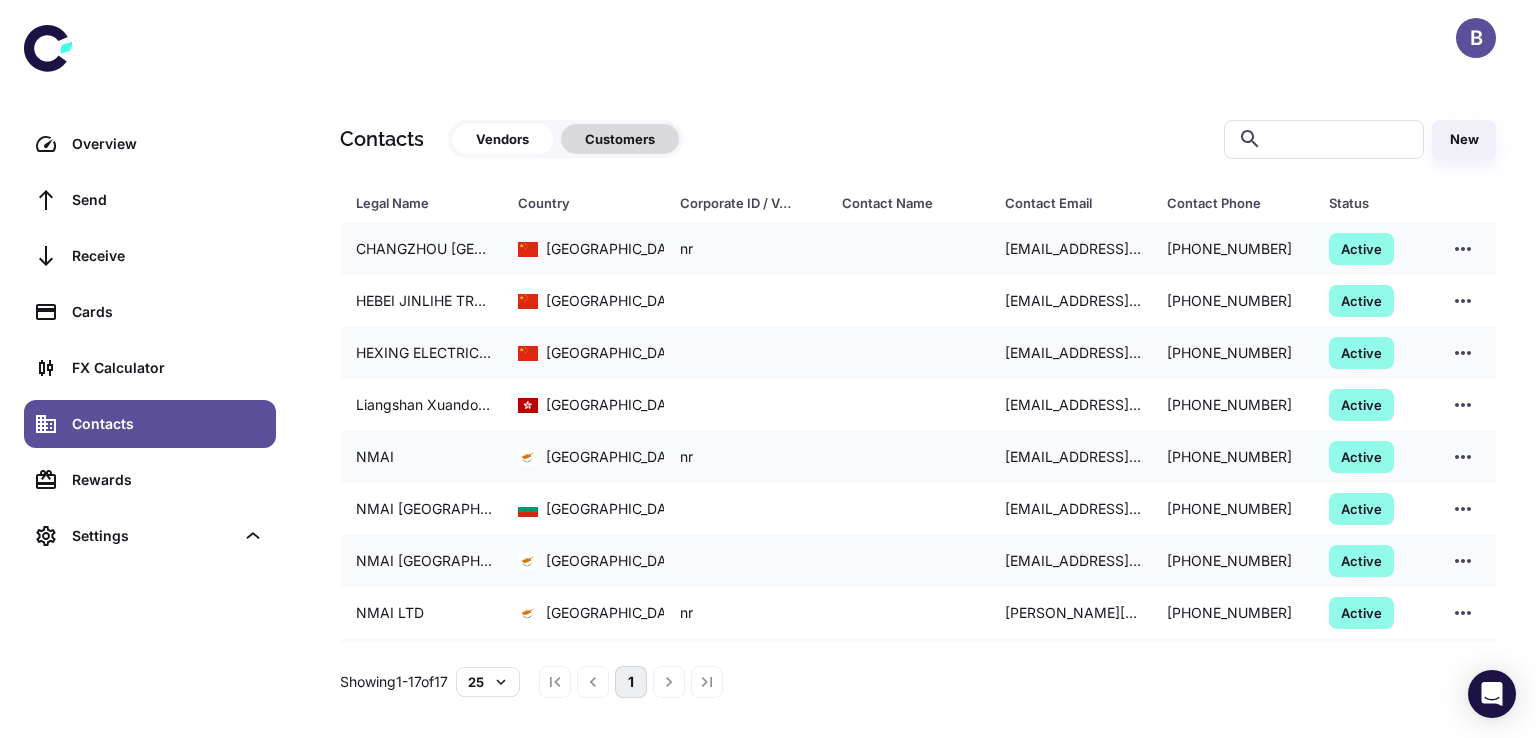 click on "Customers" at bounding box center (620, 139) 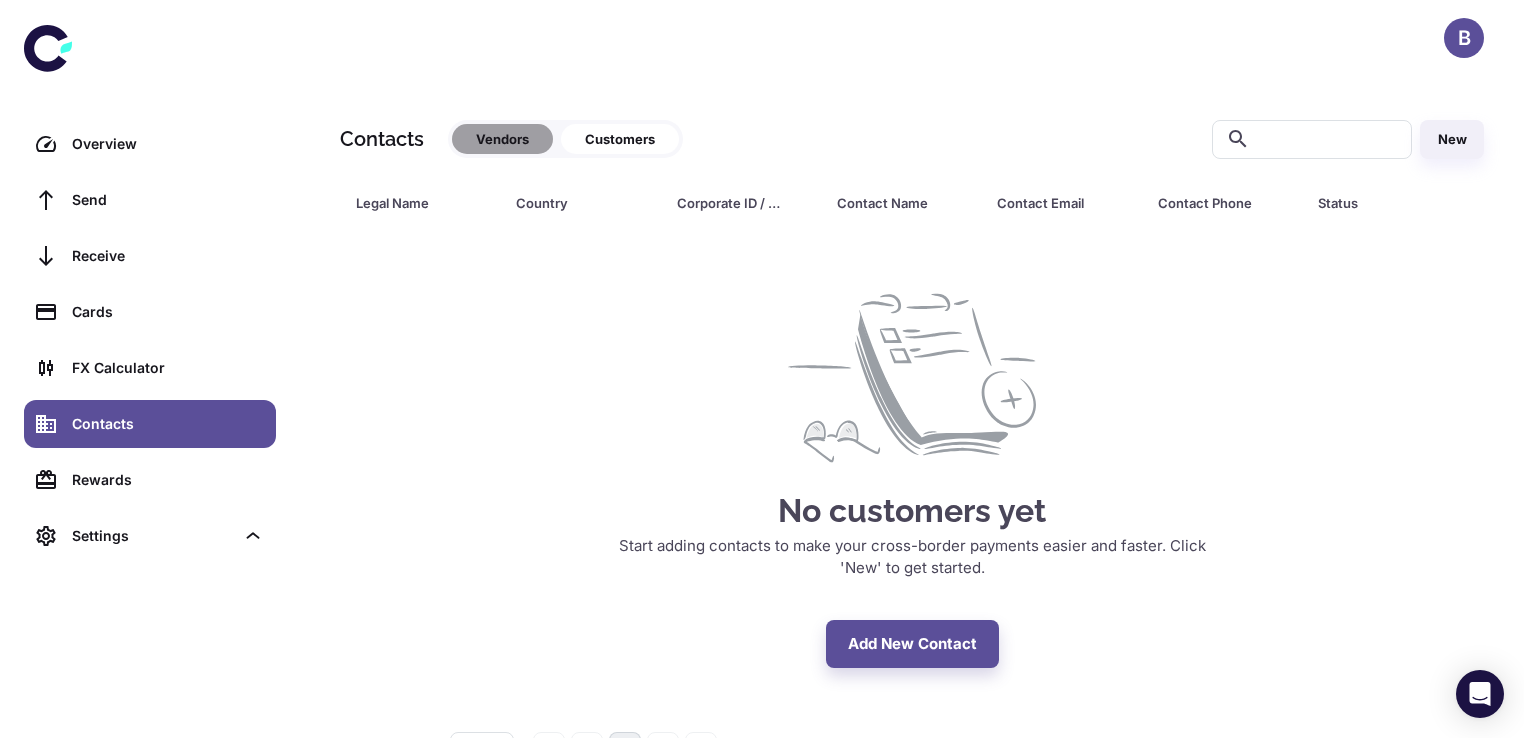click on "Vendors" at bounding box center [502, 139] 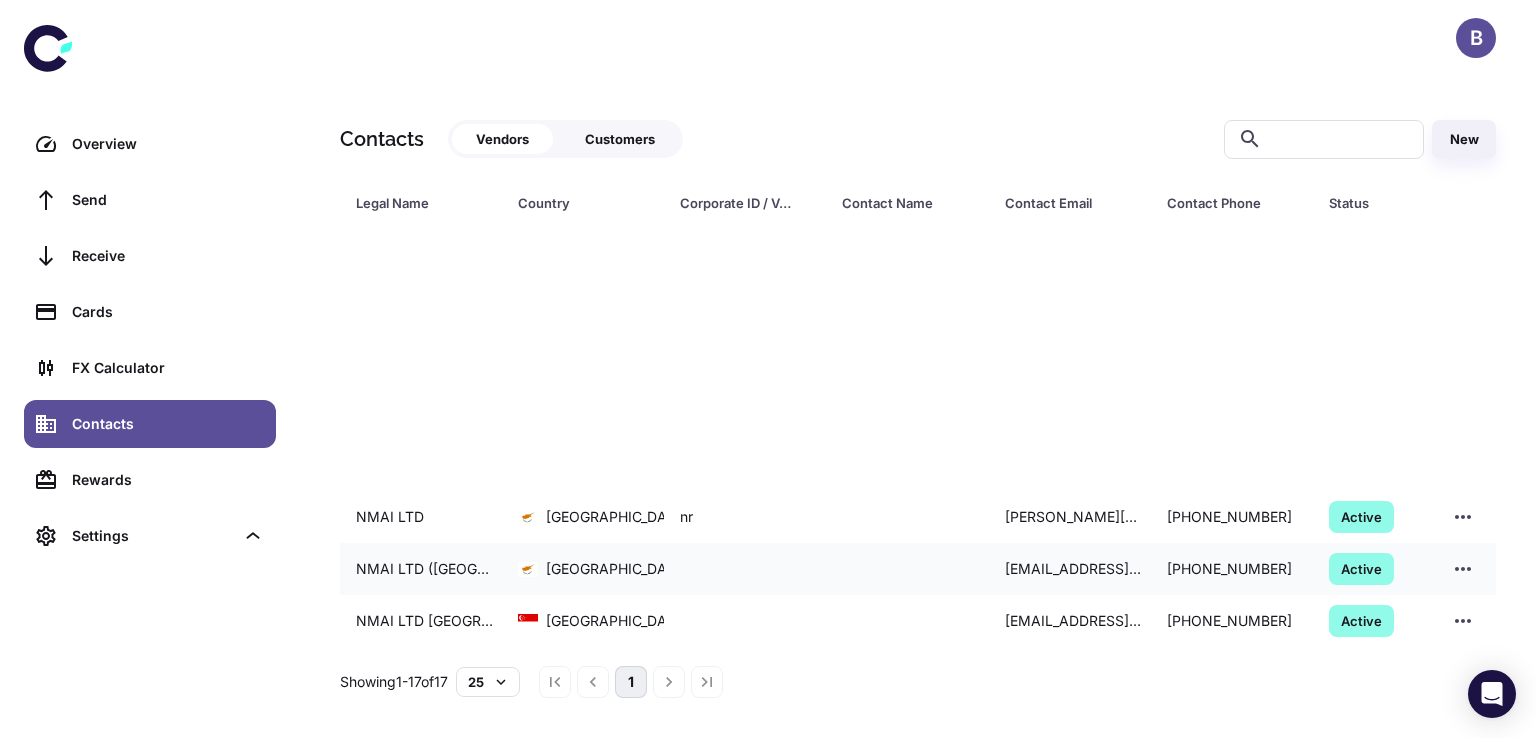 scroll, scrollTop: 464, scrollLeft: 0, axis: vertical 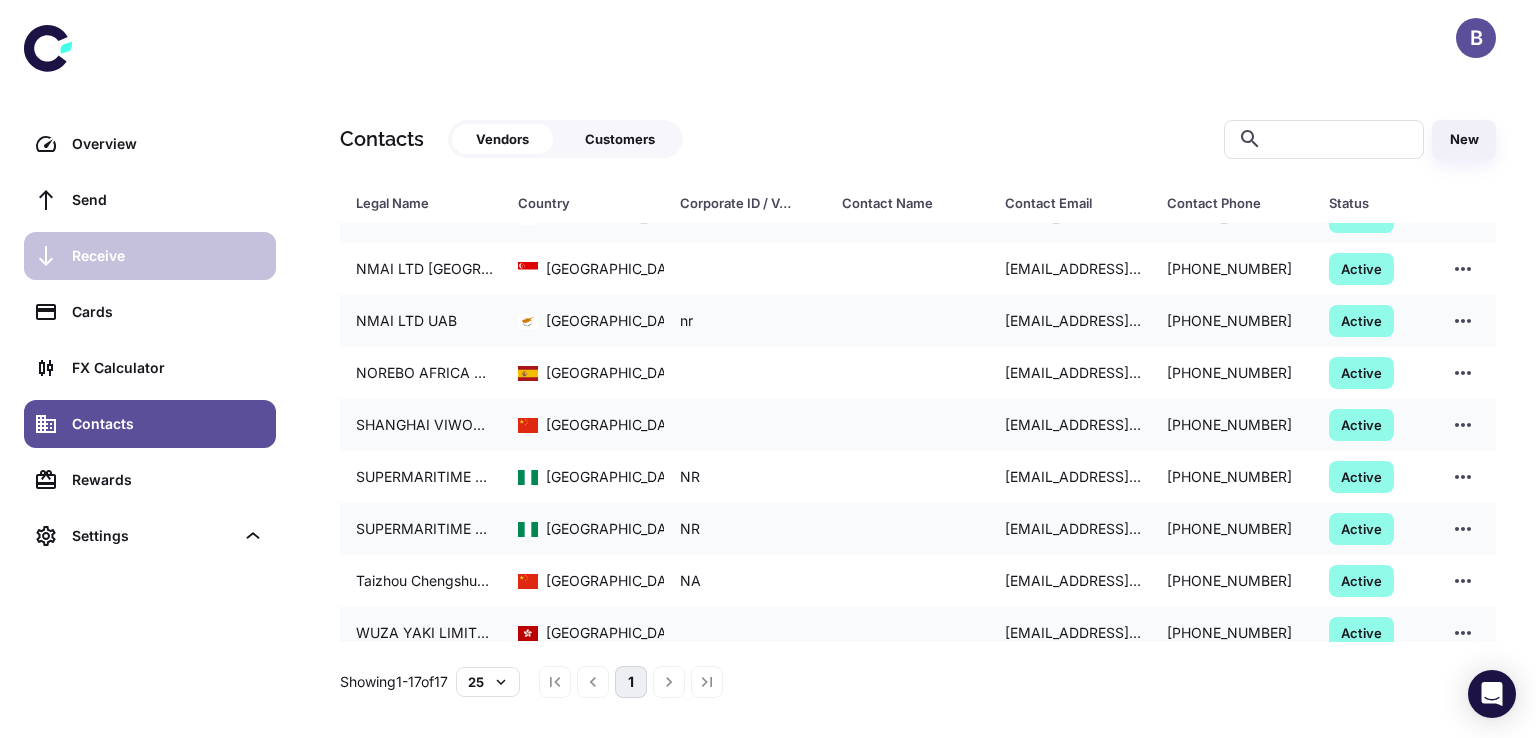 click on "Receive" at bounding box center [168, 256] 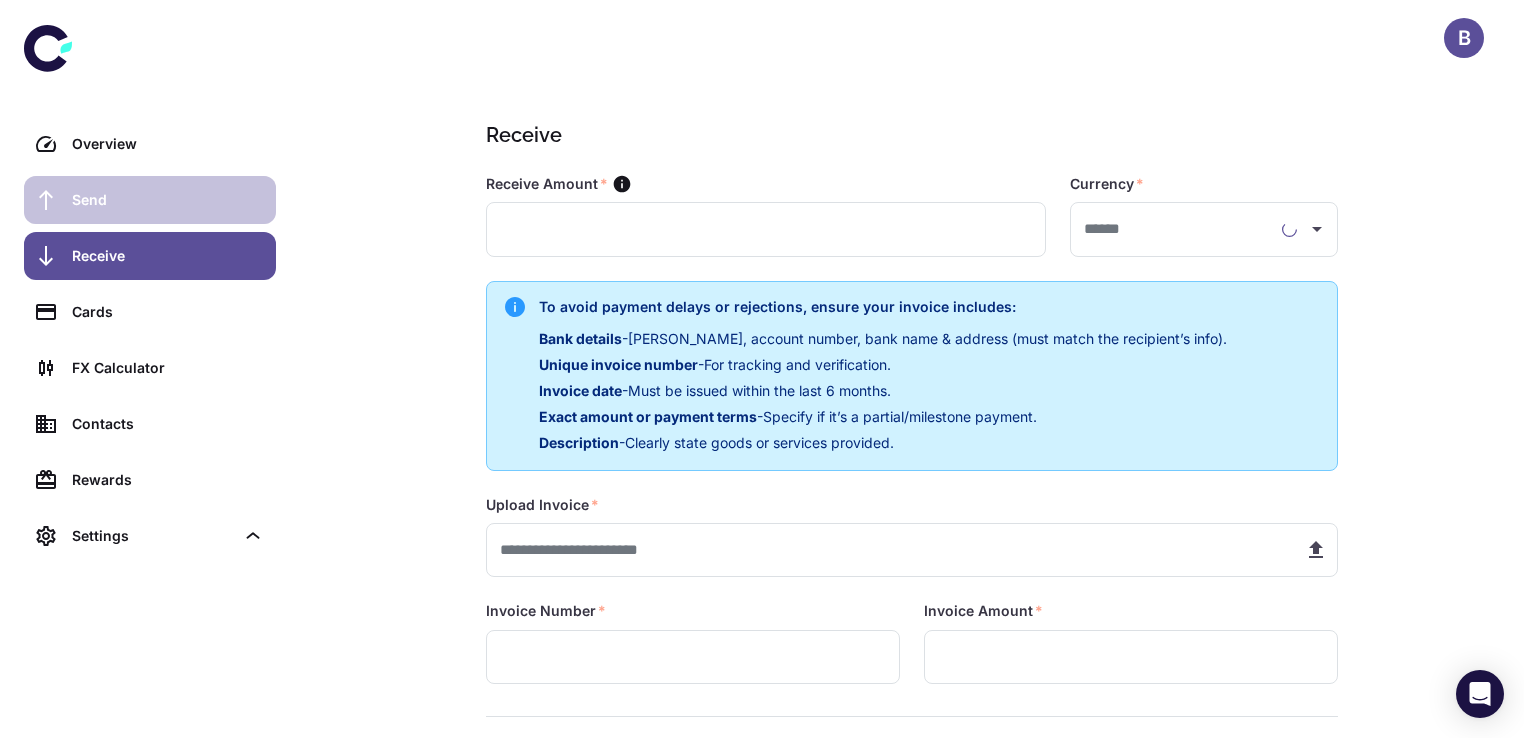 click on "Send" at bounding box center (168, 200) 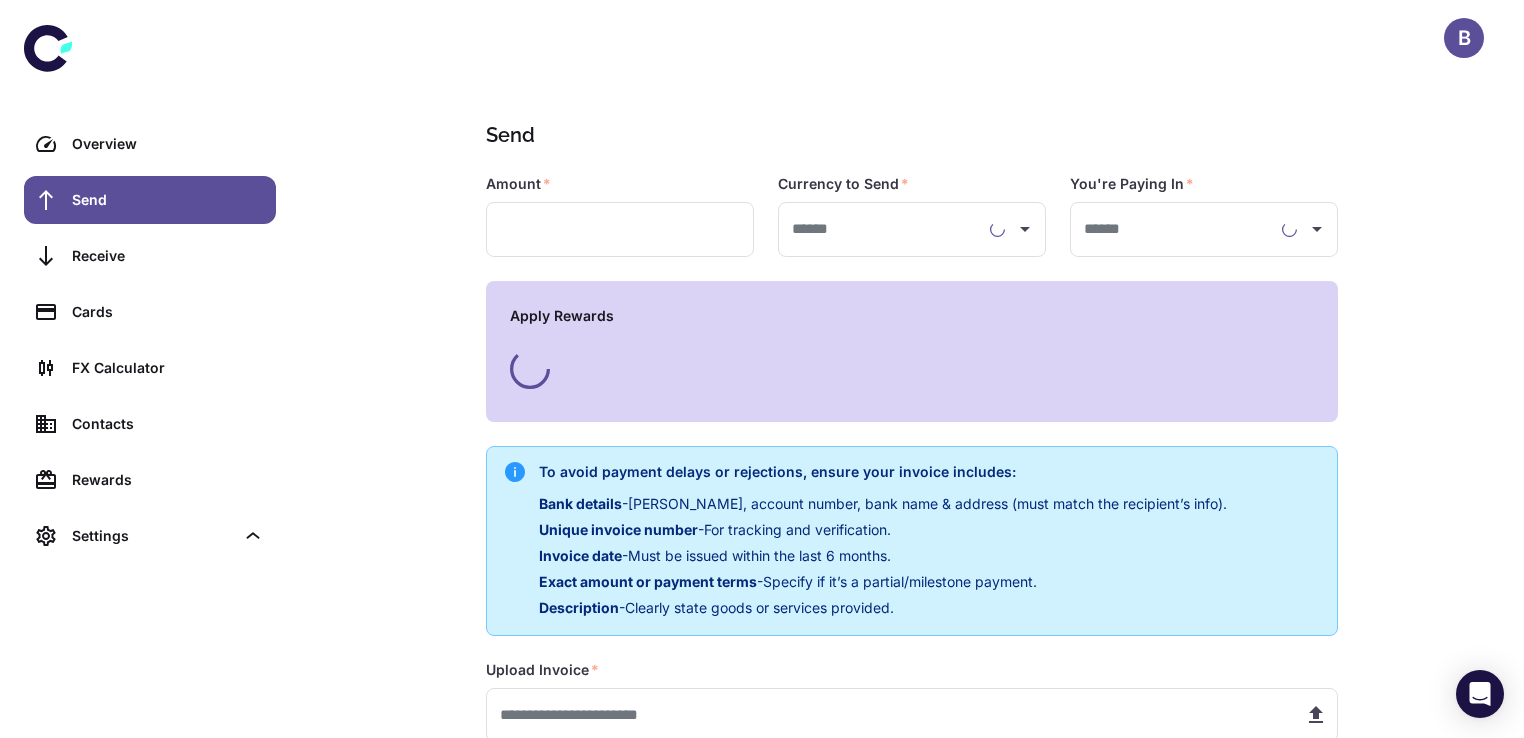 type on "**********" 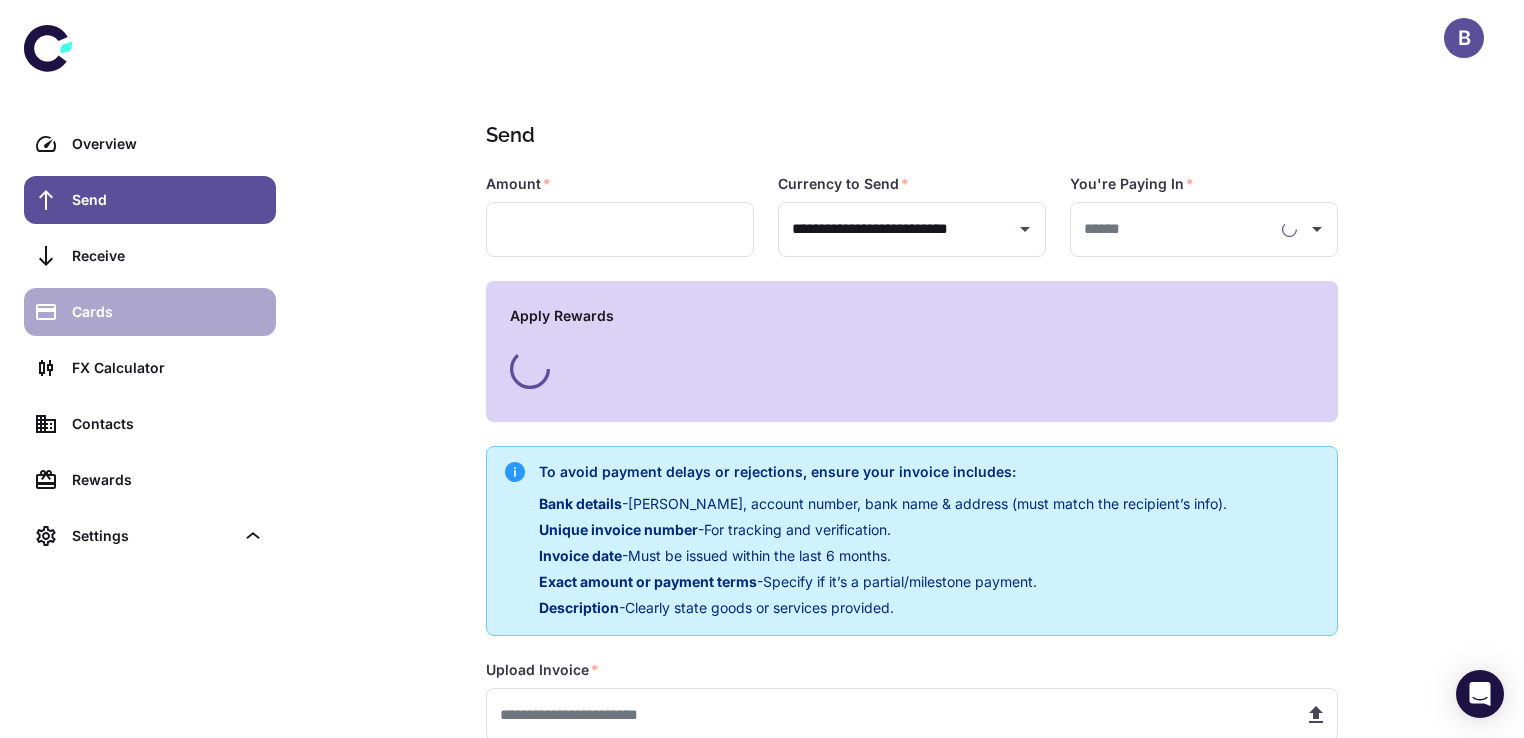 type on "**********" 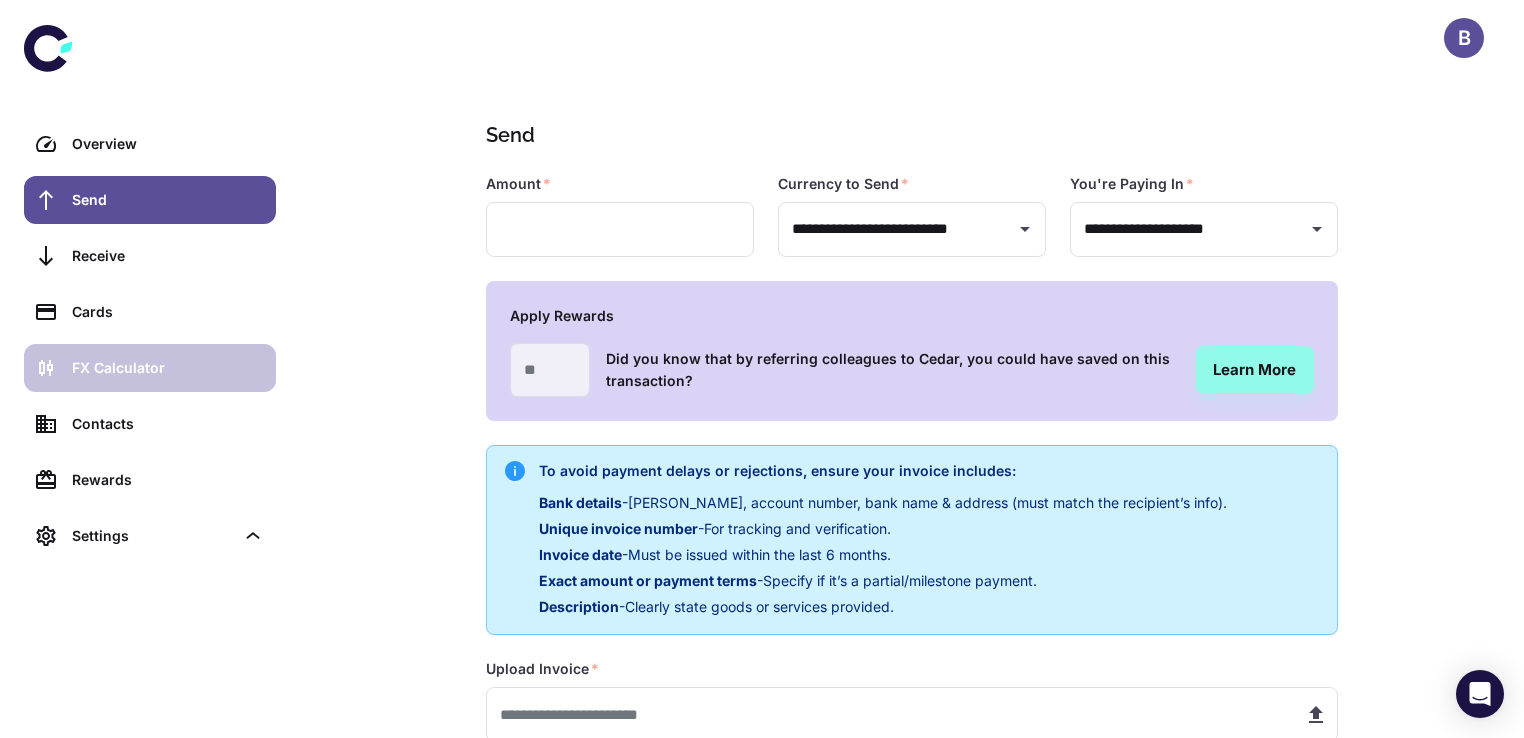 click on "FX Calculator" at bounding box center (168, 368) 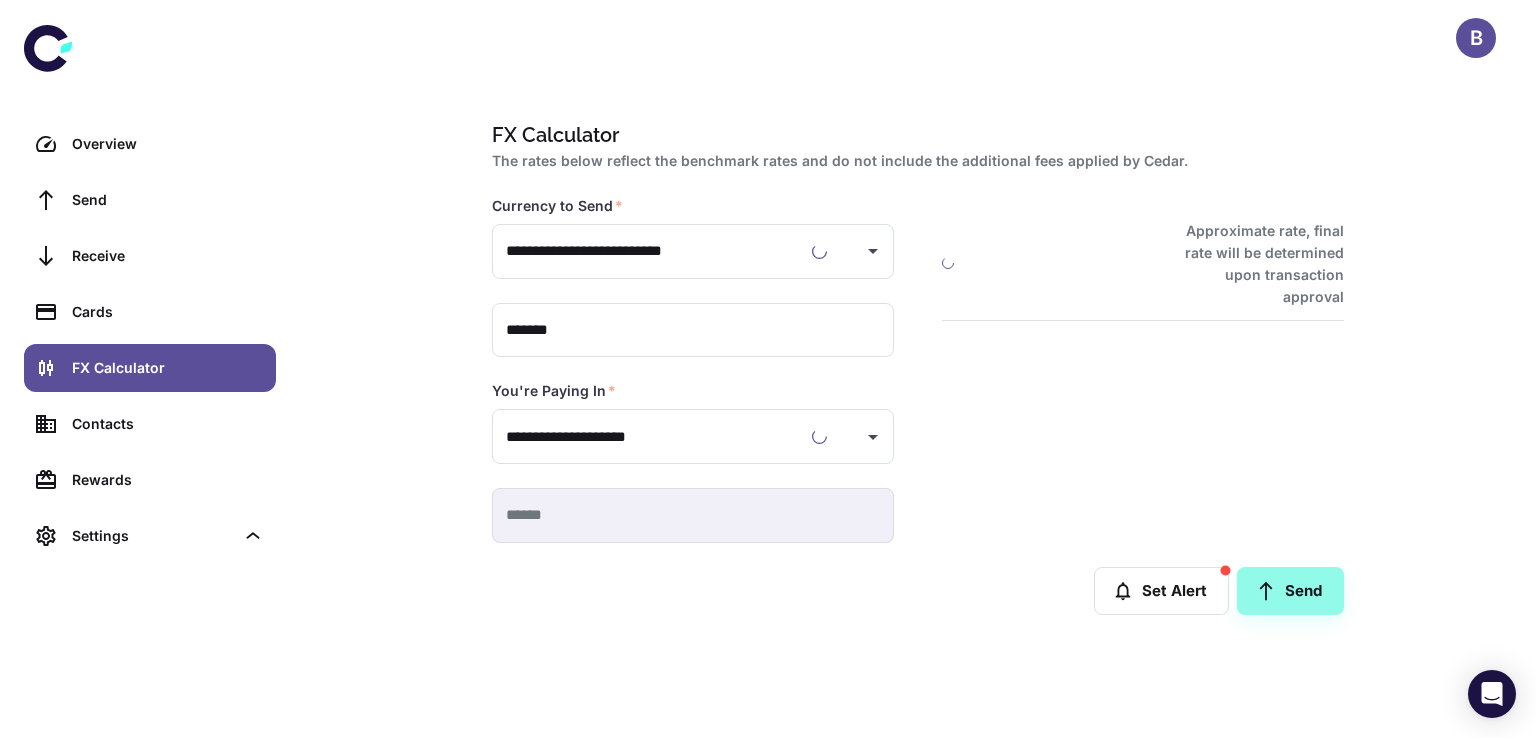 type on "**********" 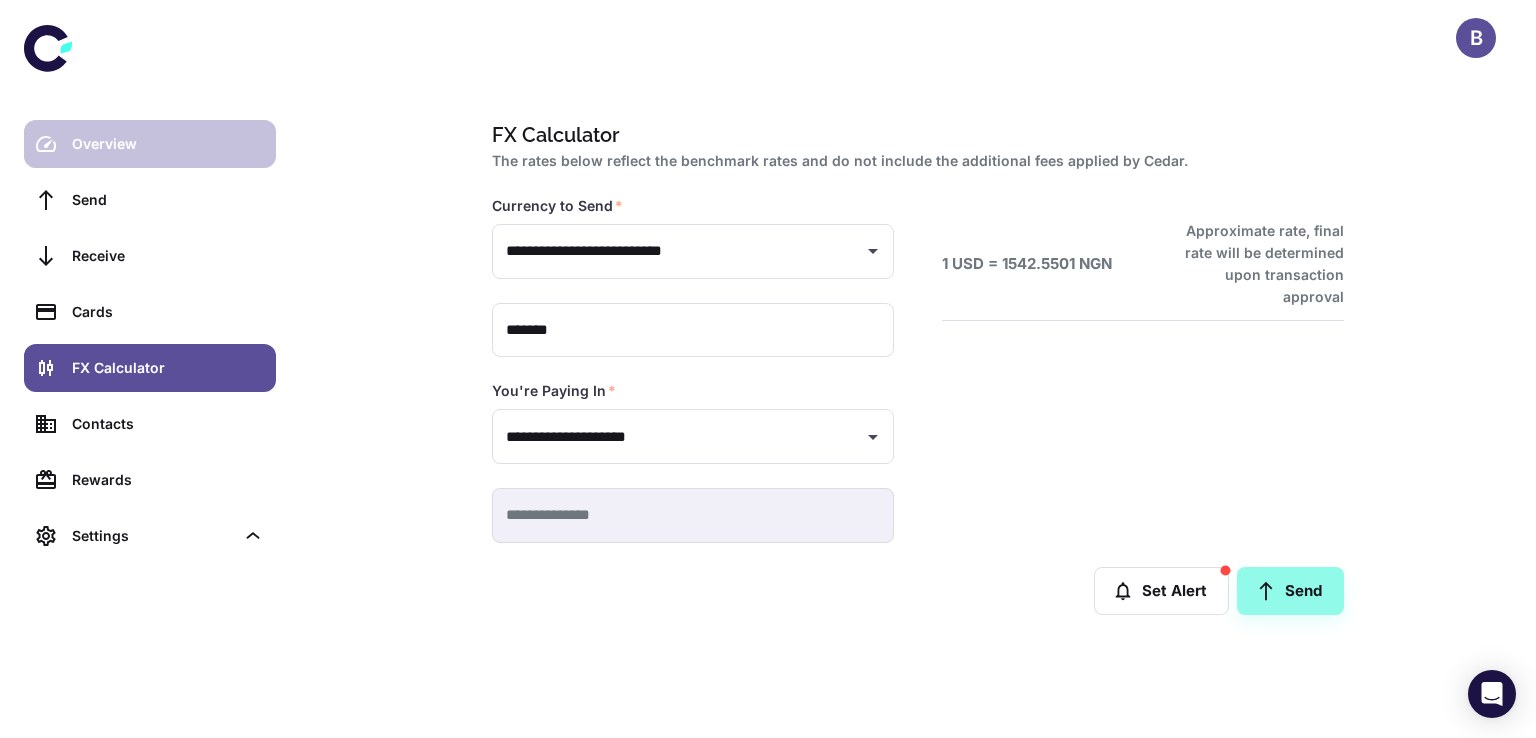click on "Overview" at bounding box center (150, 144) 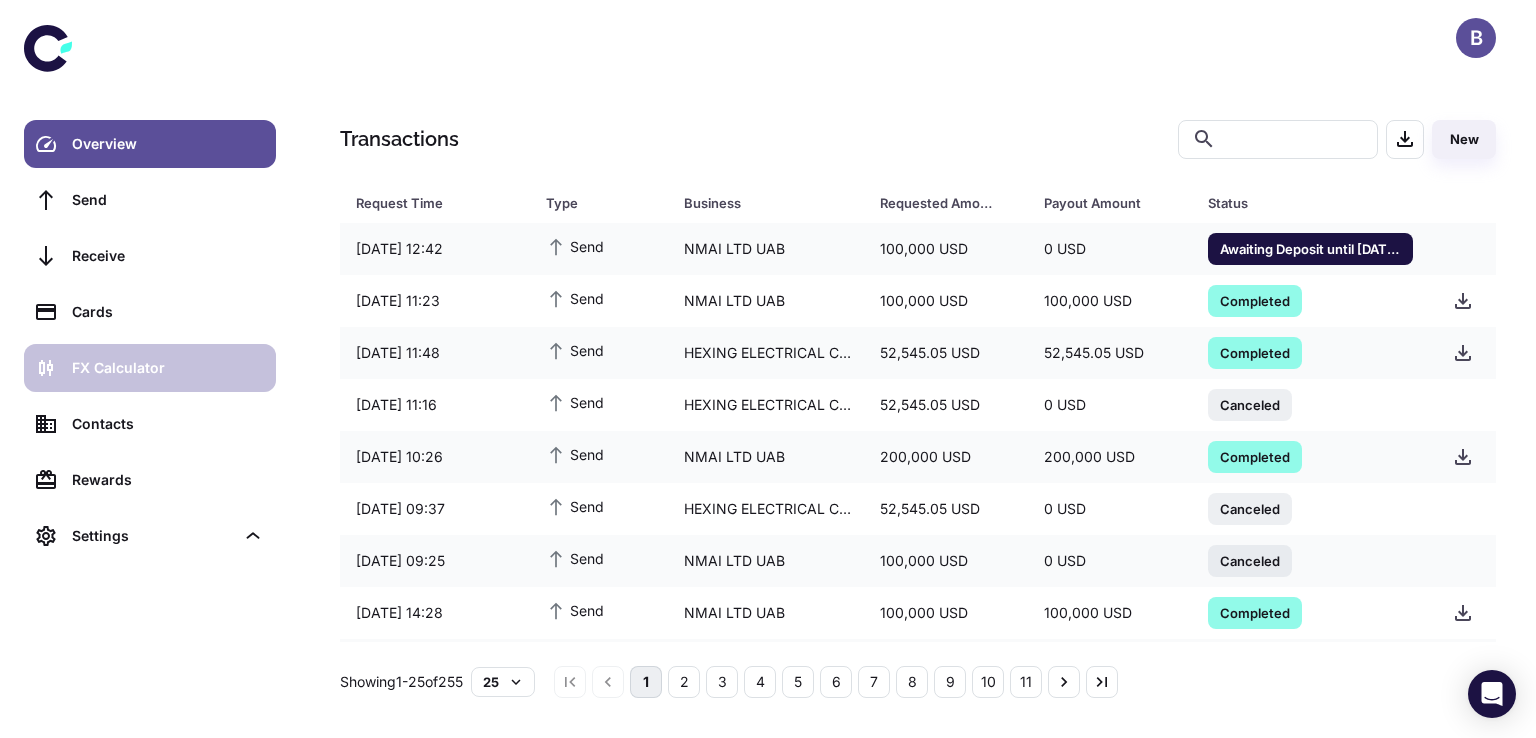 click on "FX Calculator" at bounding box center [168, 368] 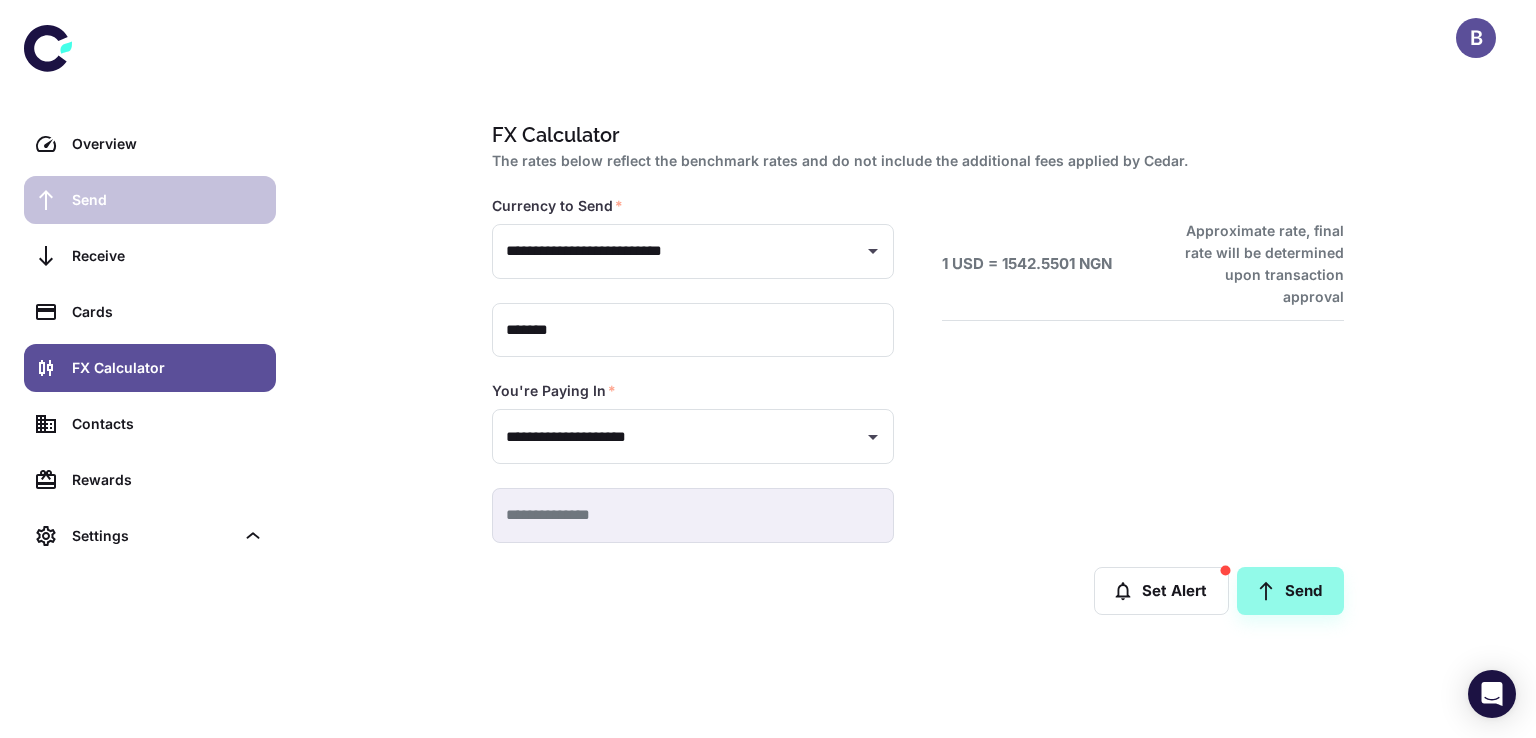 click on "Send" at bounding box center (168, 200) 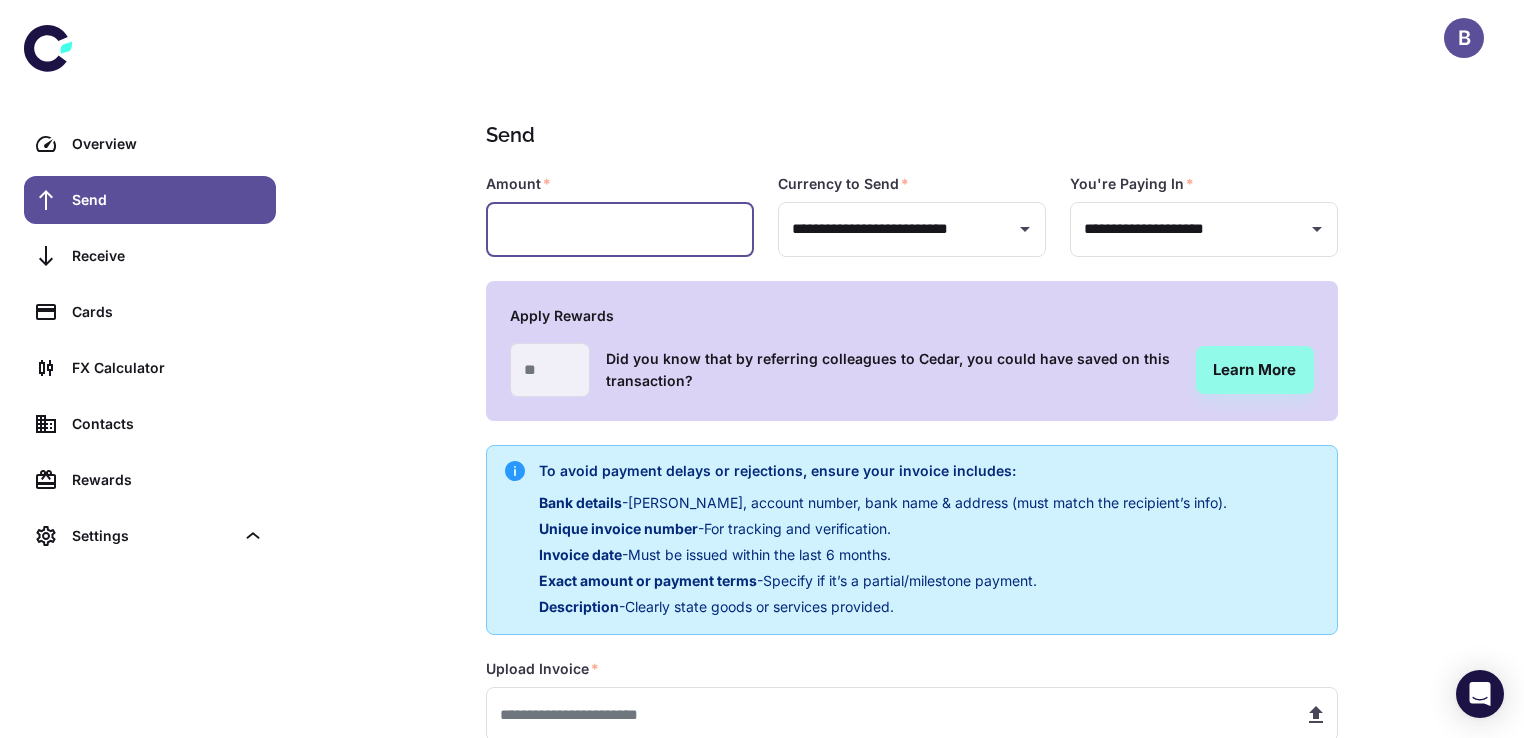 click at bounding box center (620, 229) 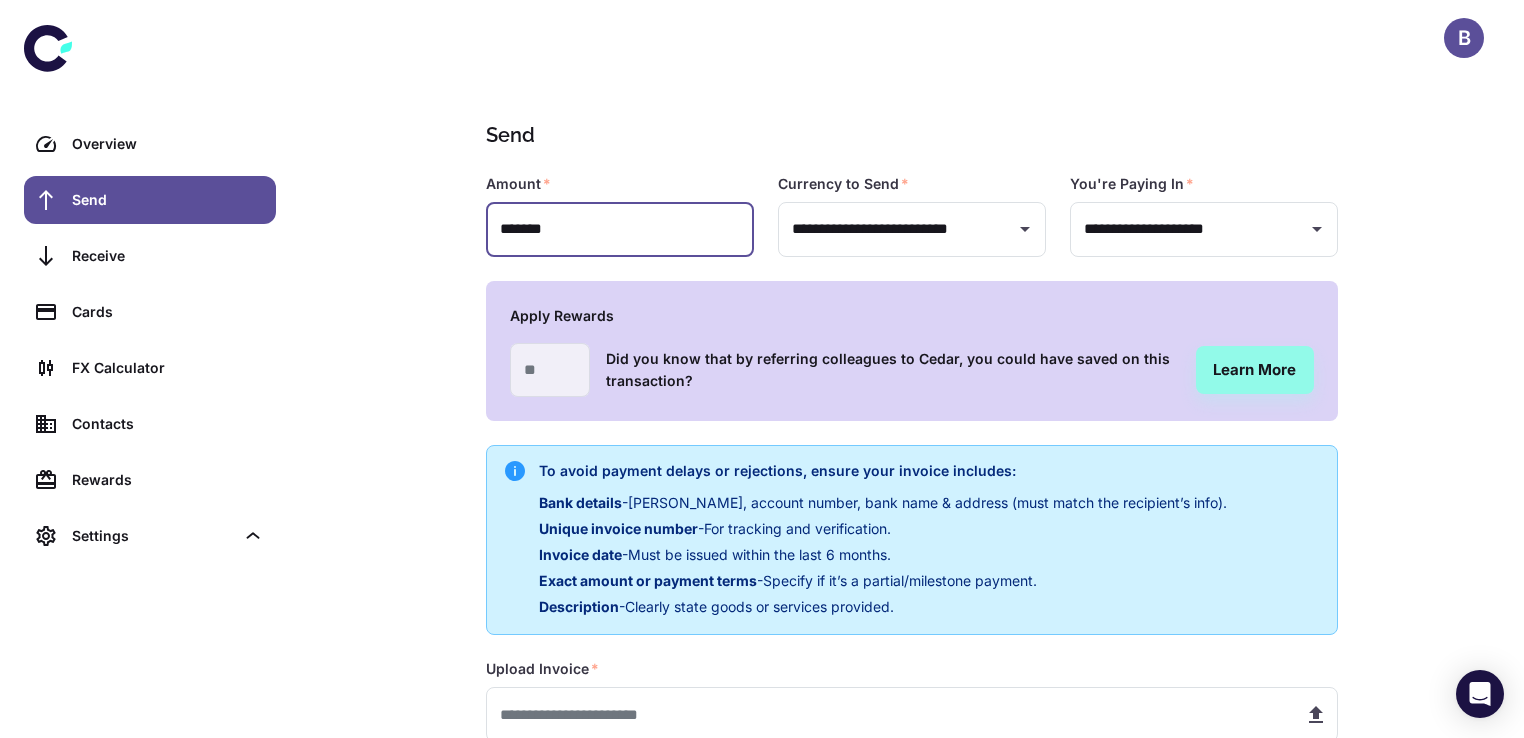 scroll, scrollTop: 329, scrollLeft: 0, axis: vertical 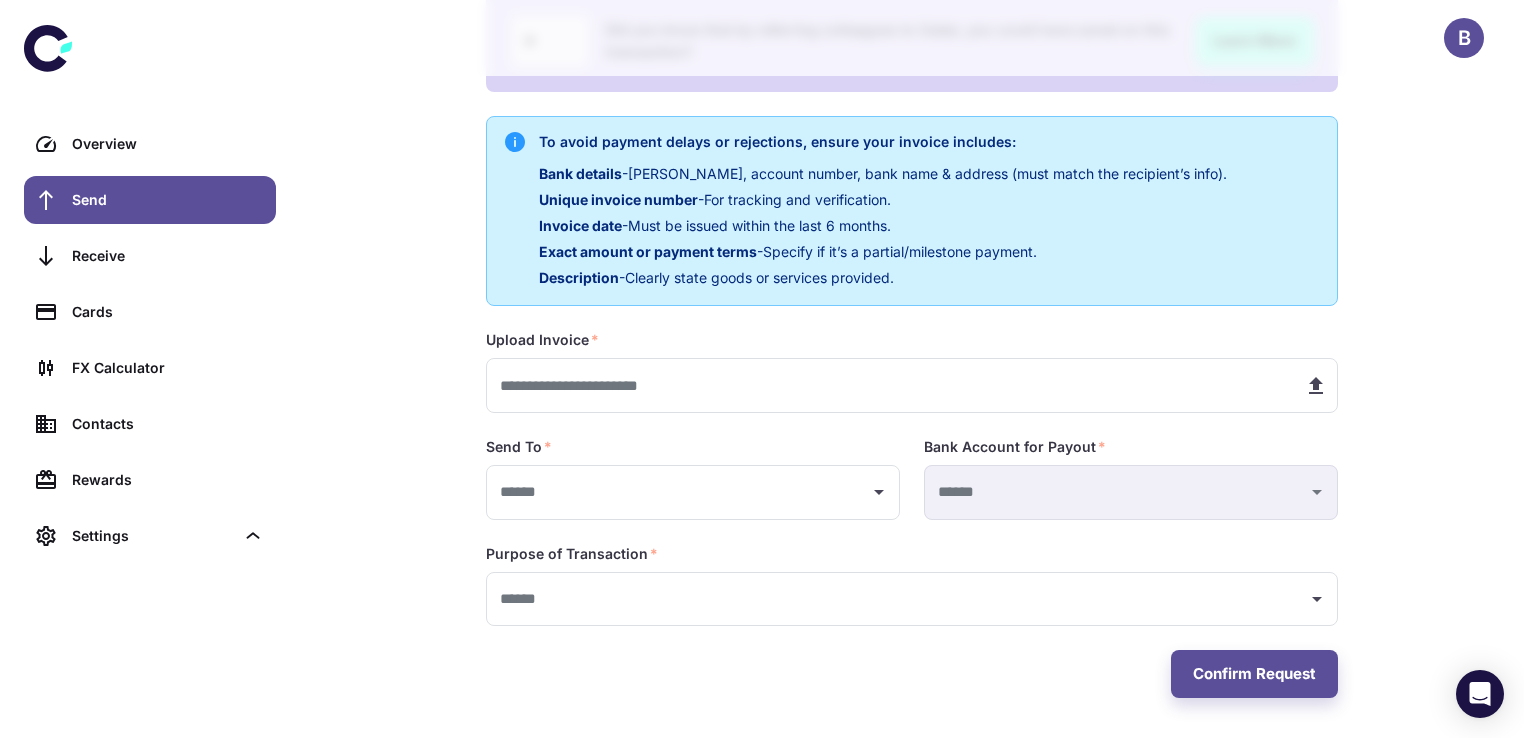 type on "*******" 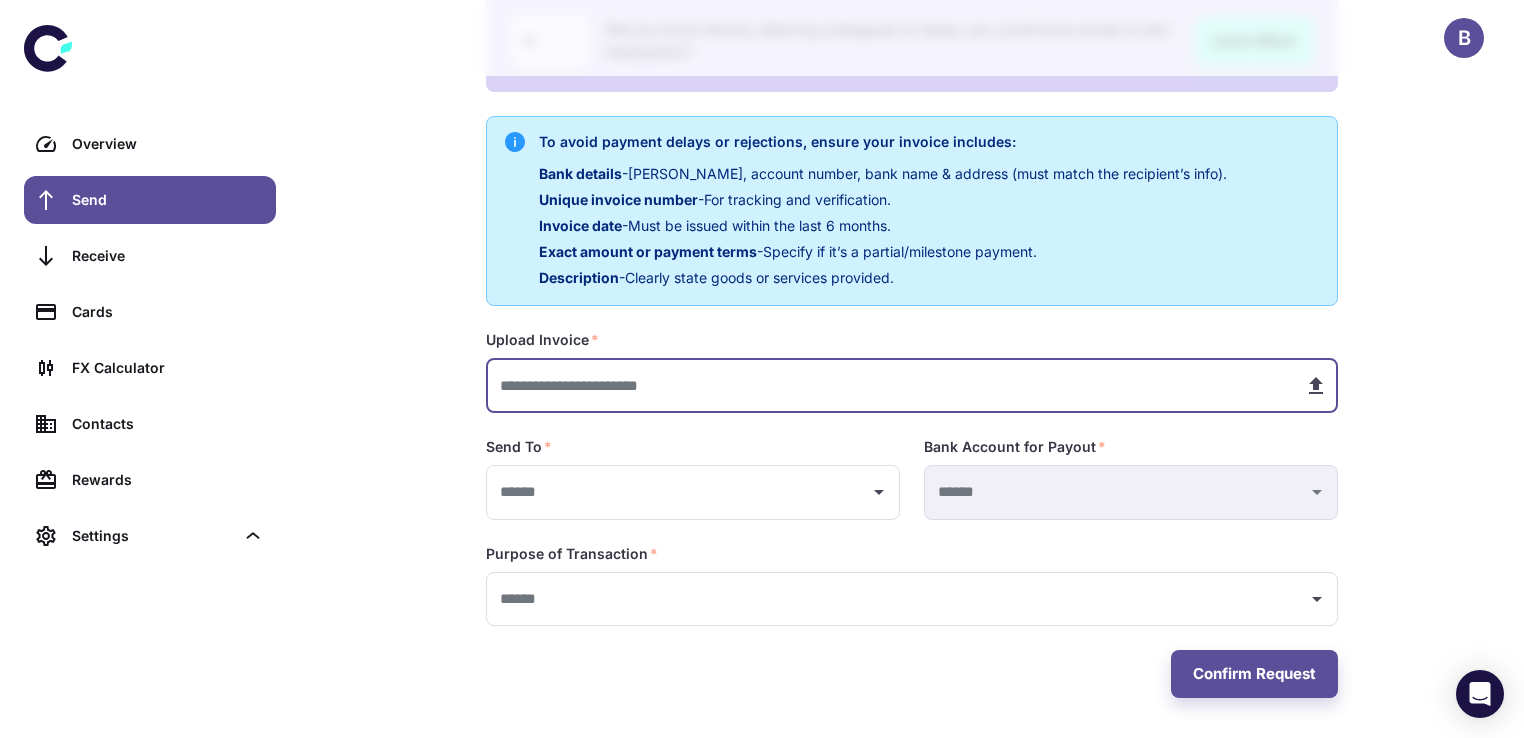 click at bounding box center [887, 385] 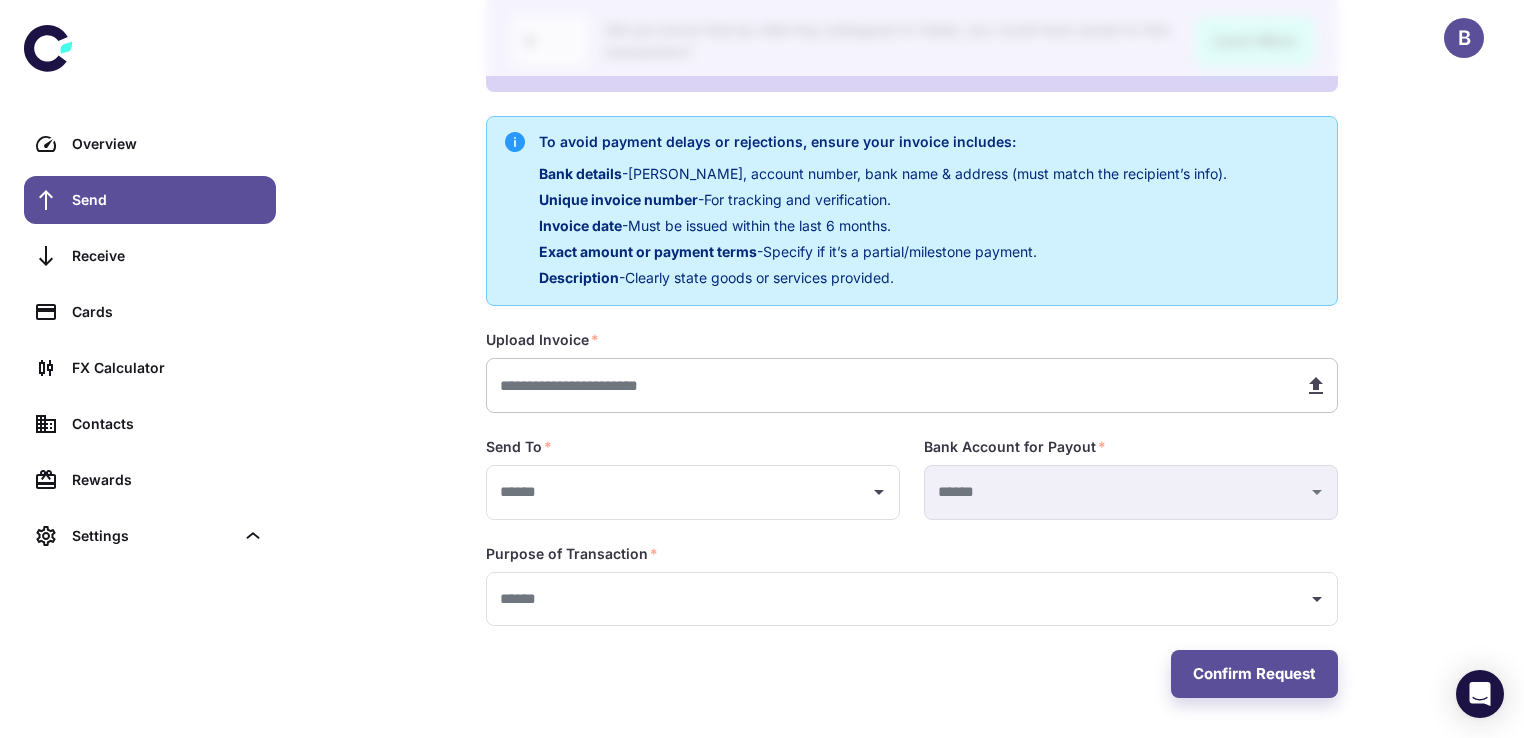 type on "**********" 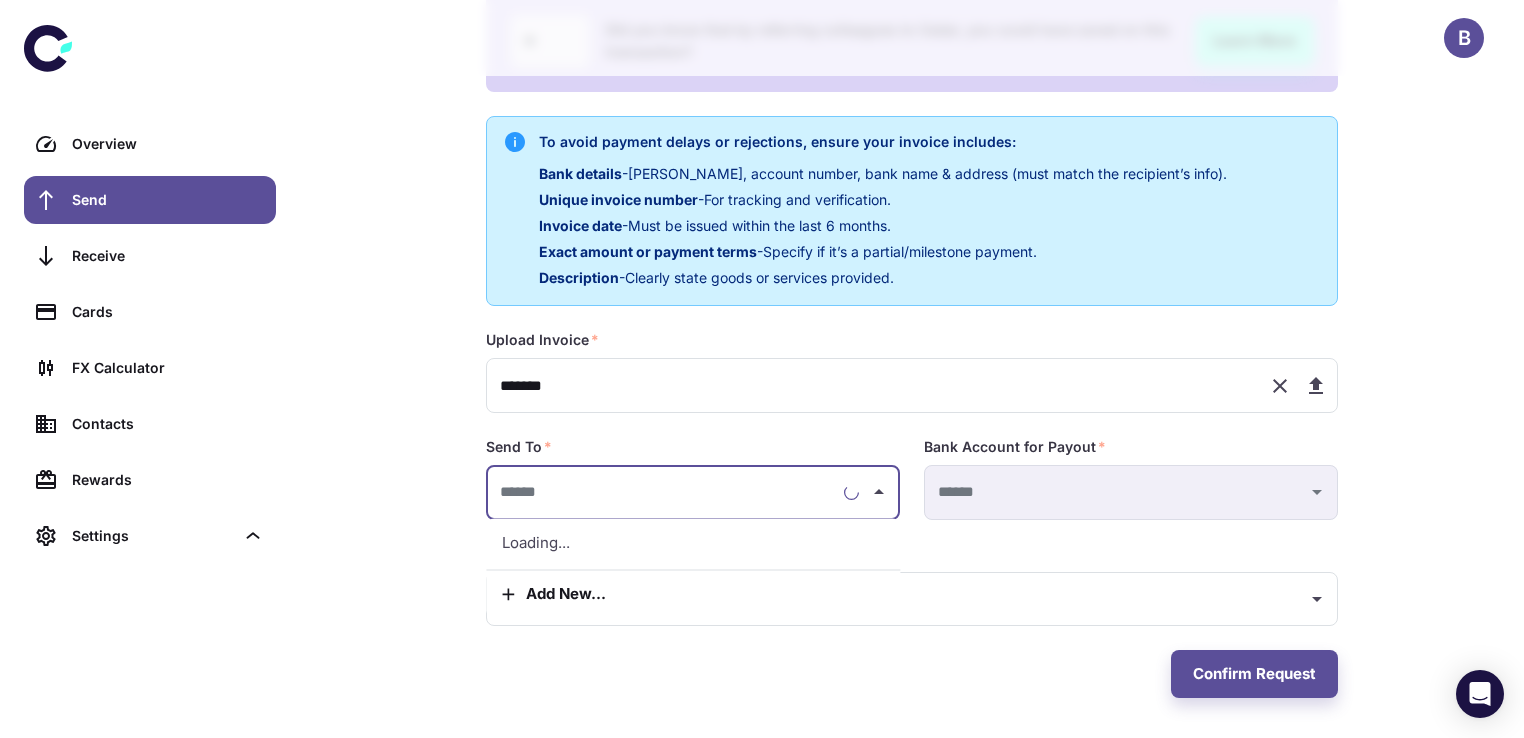 click at bounding box center [665, 492] 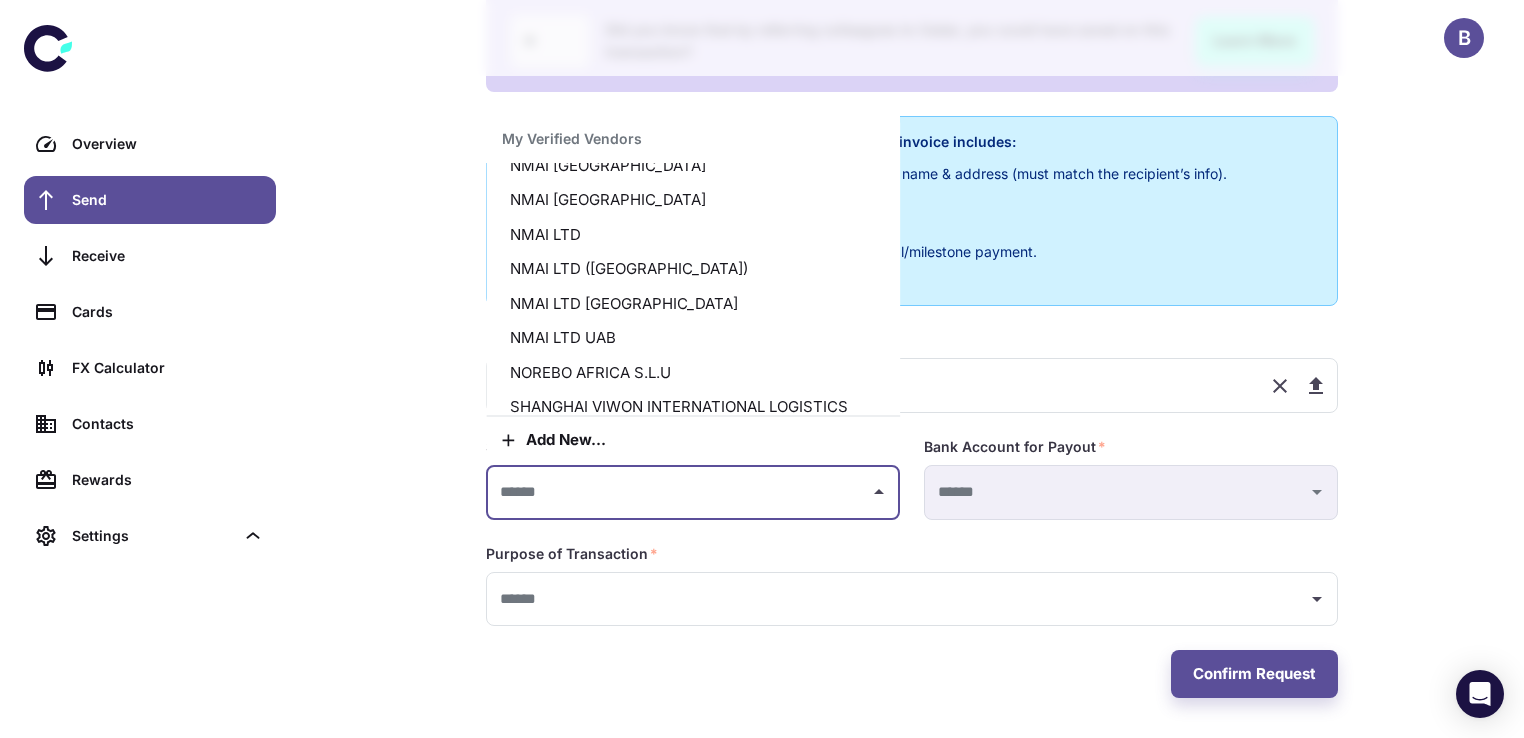 scroll, scrollTop: 244, scrollLeft: 0, axis: vertical 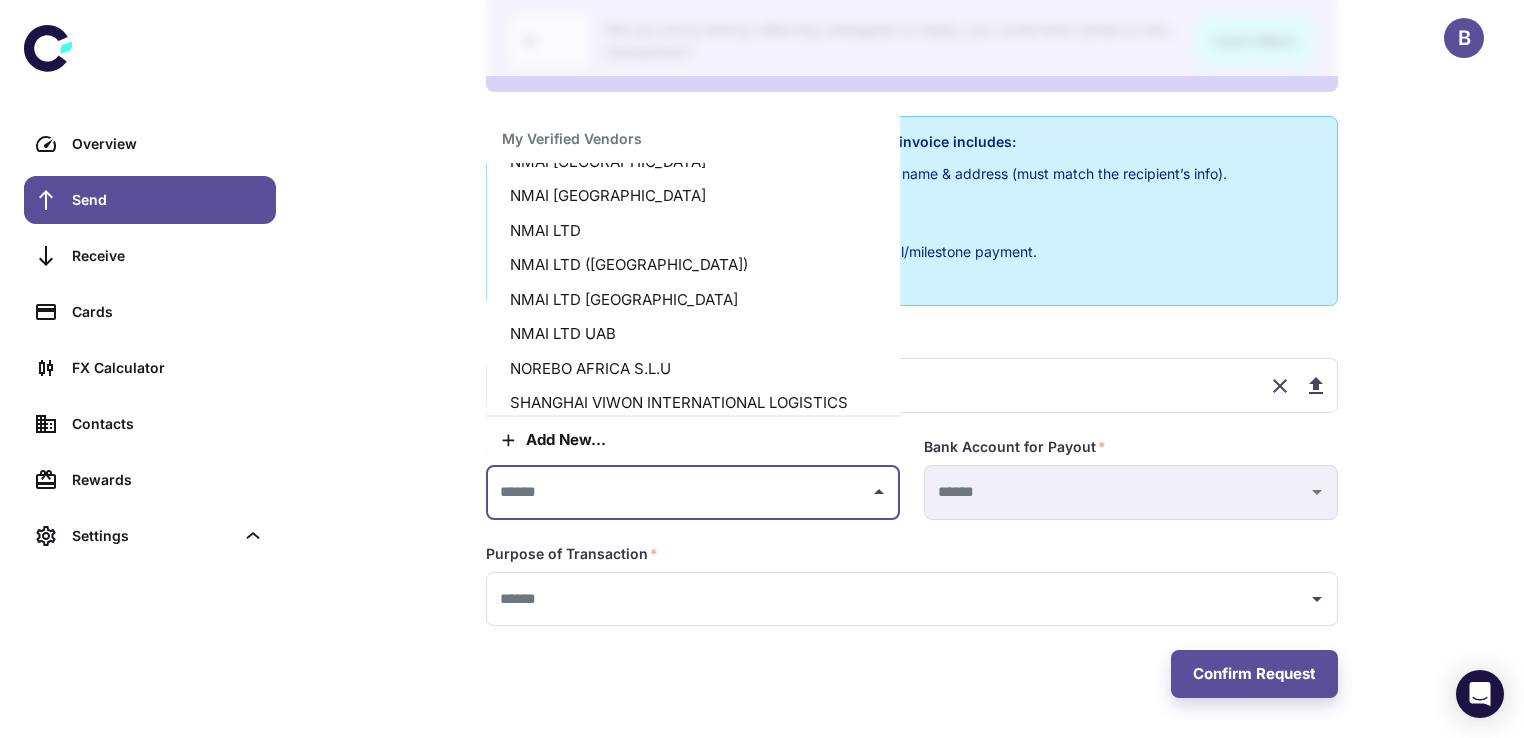 click on "NMAI LTD UAB" at bounding box center (693, 334) 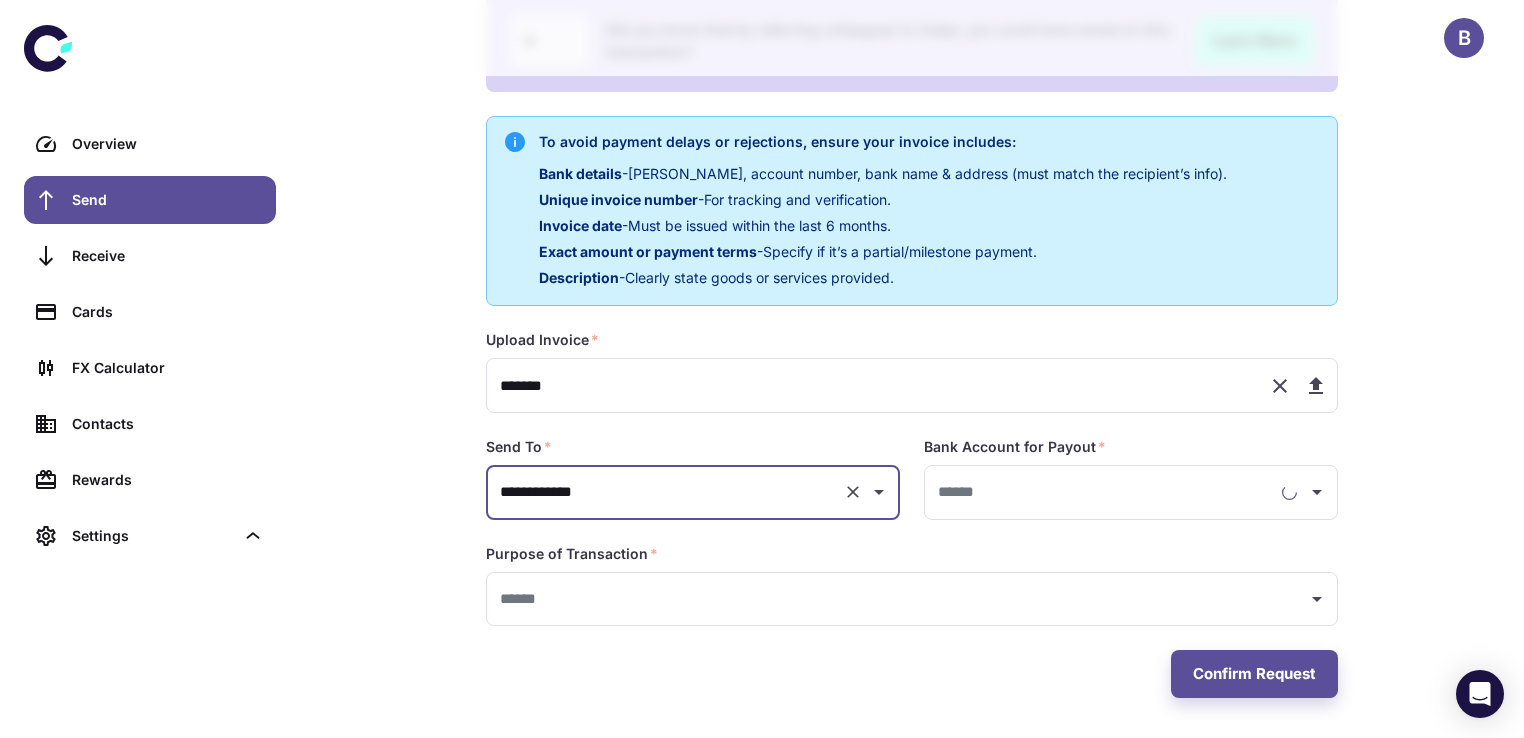 type on "**********" 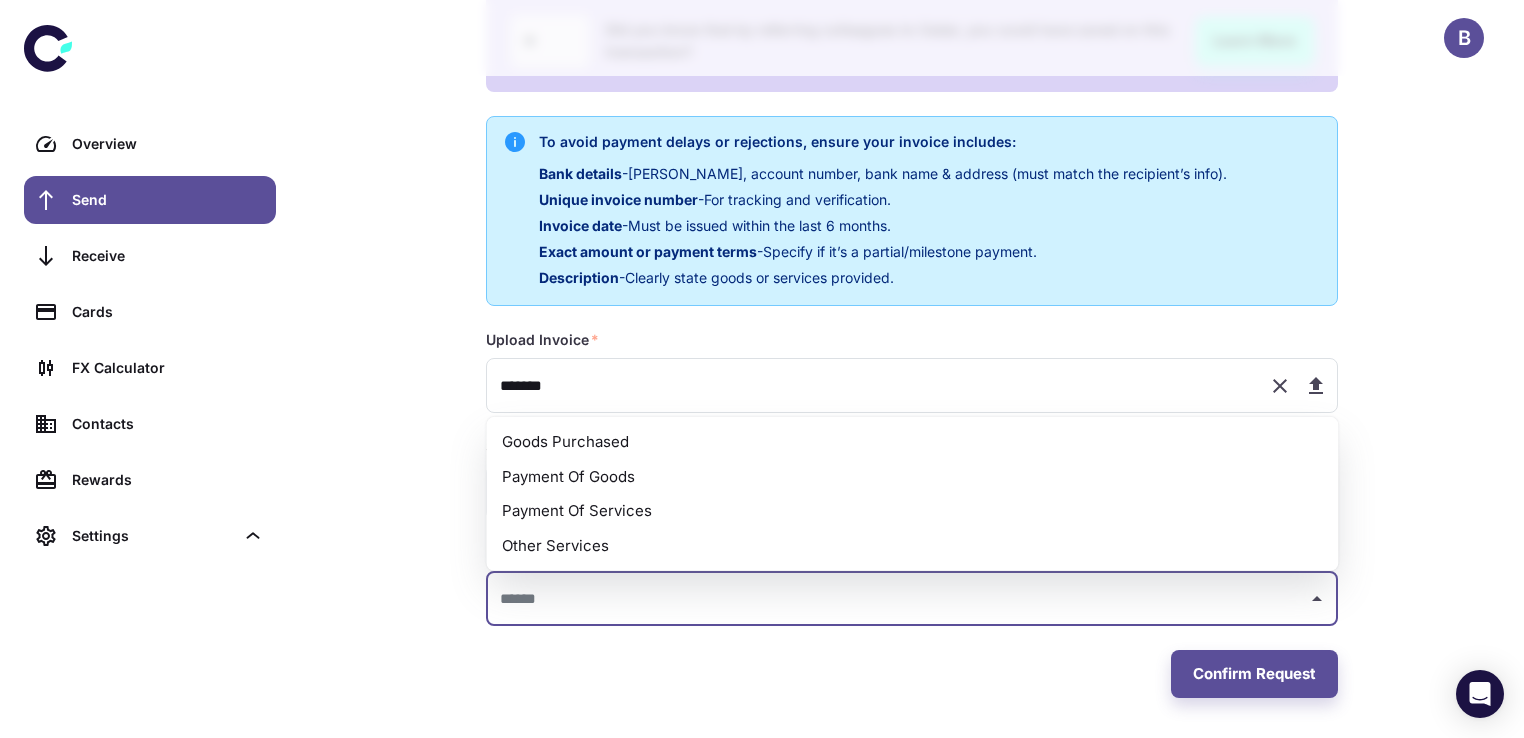click at bounding box center [897, 599] 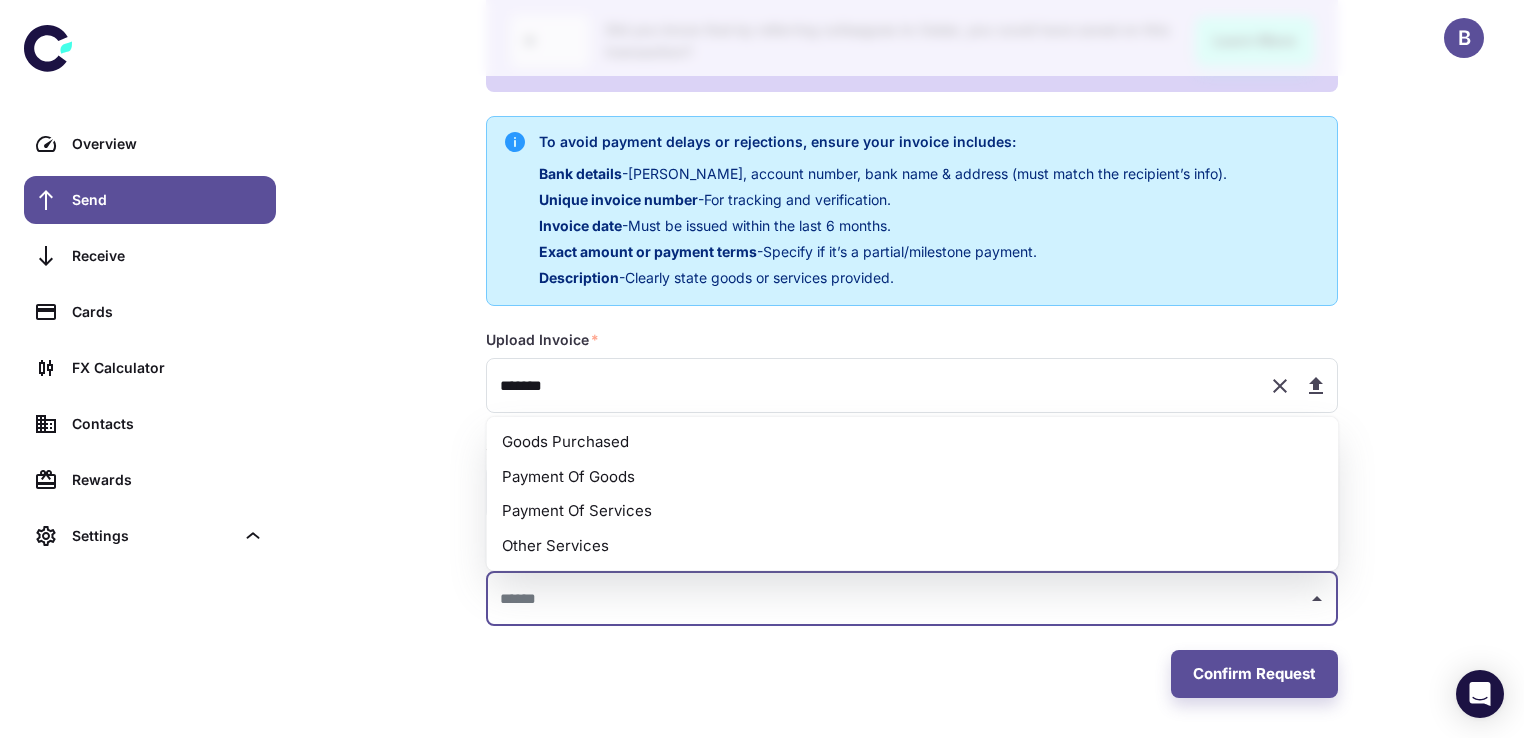click on "Payment Of Goods" at bounding box center (912, 476) 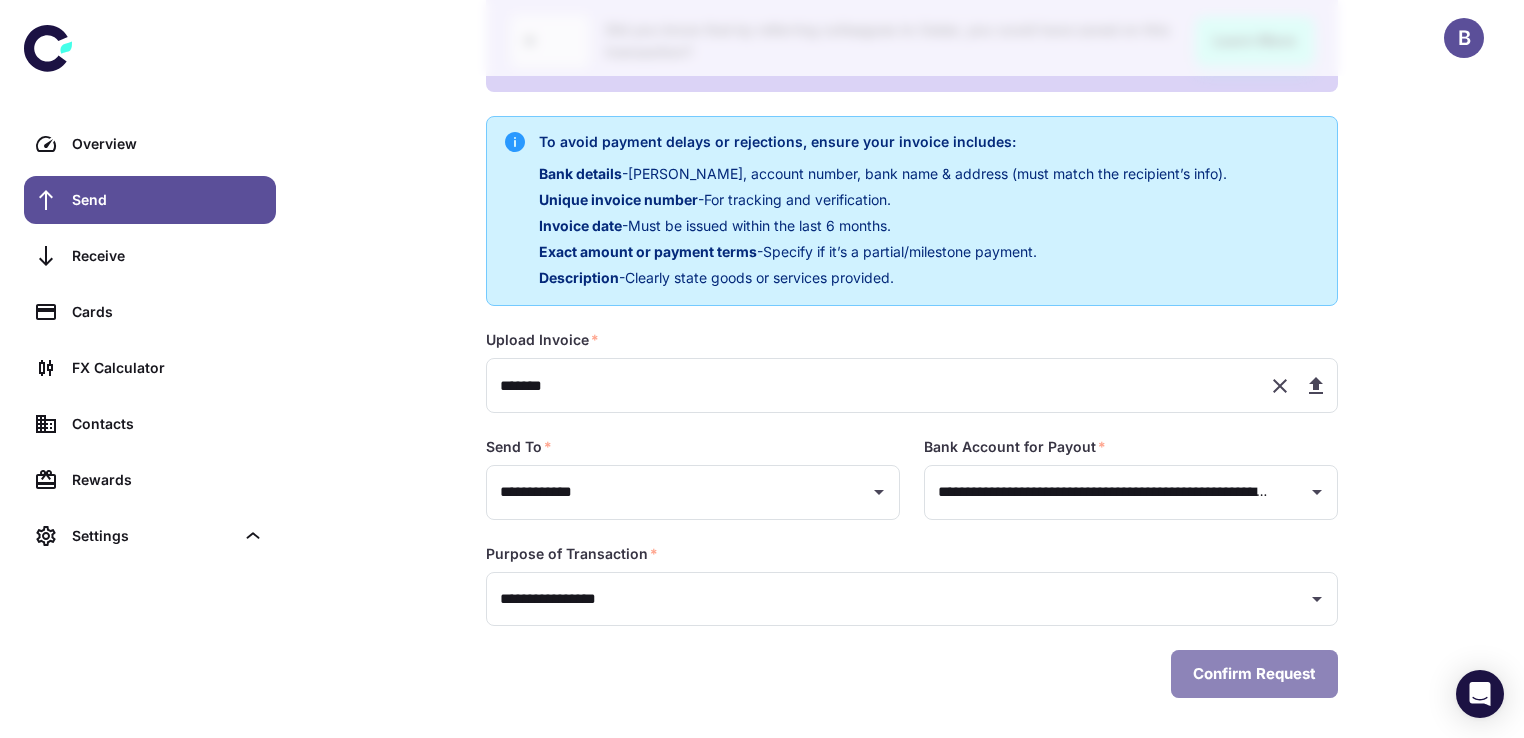 click on "Confirm Request" at bounding box center [1254, 674] 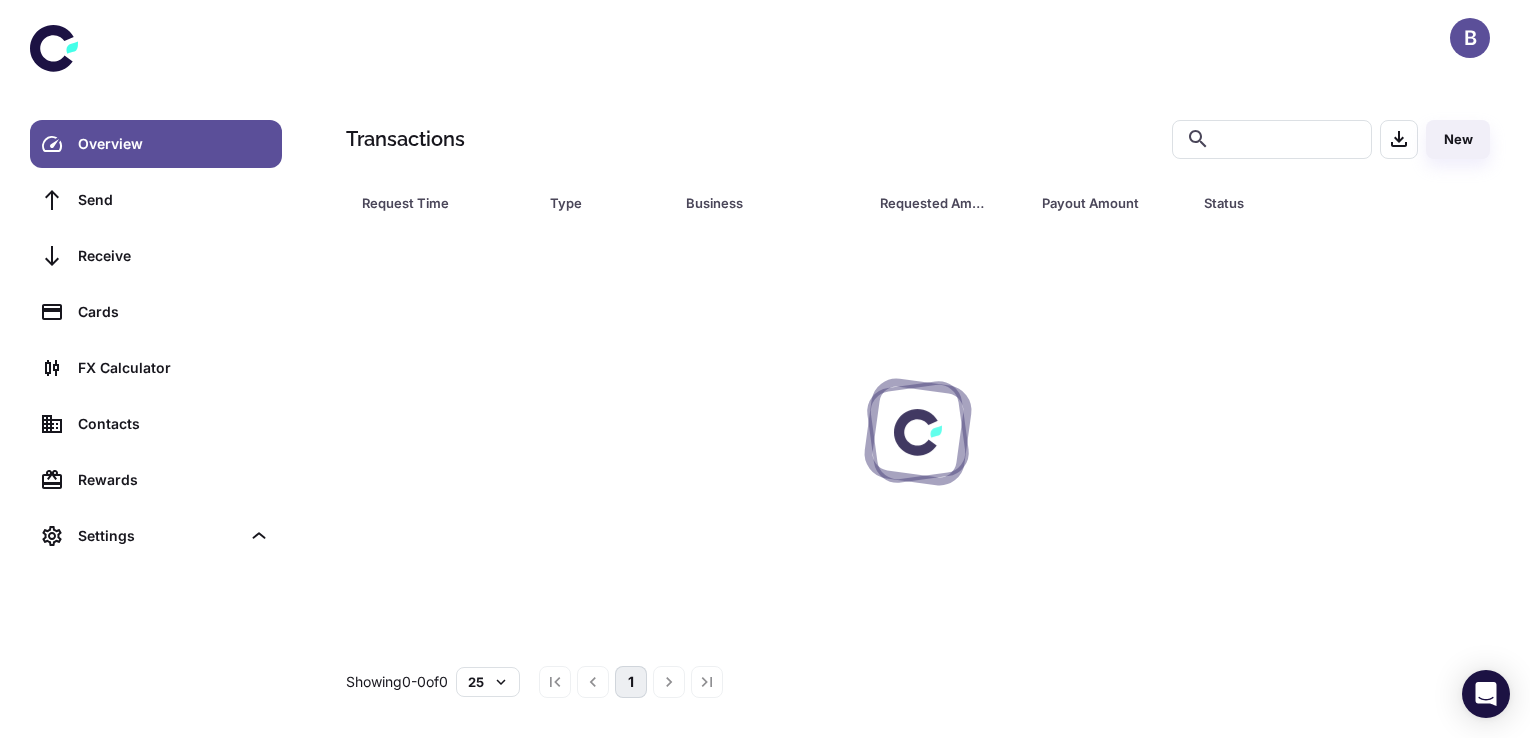 scroll, scrollTop: 0, scrollLeft: 0, axis: both 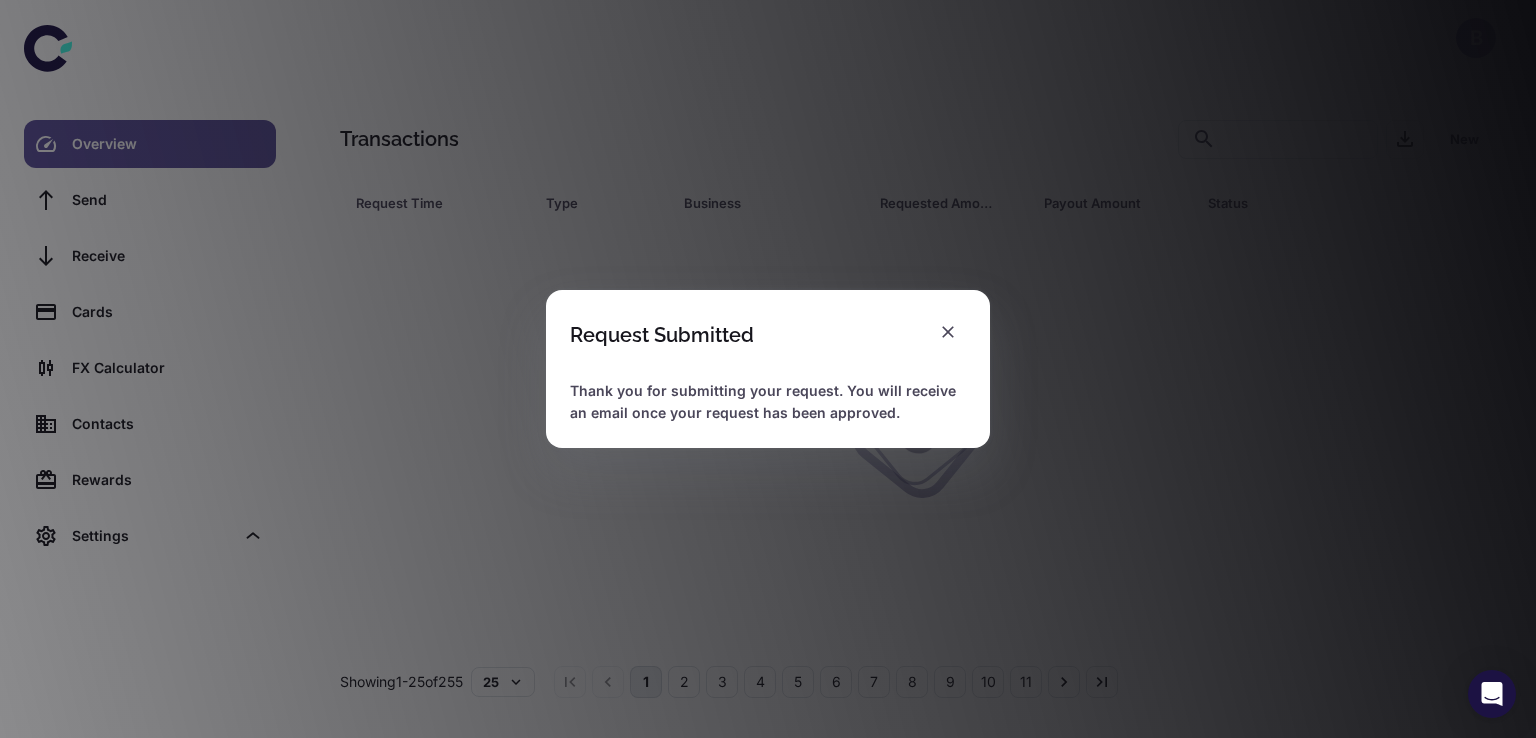 drag, startPoint x: 1535, startPoint y: 329, endPoint x: 1535, endPoint y: -66, distance: 395 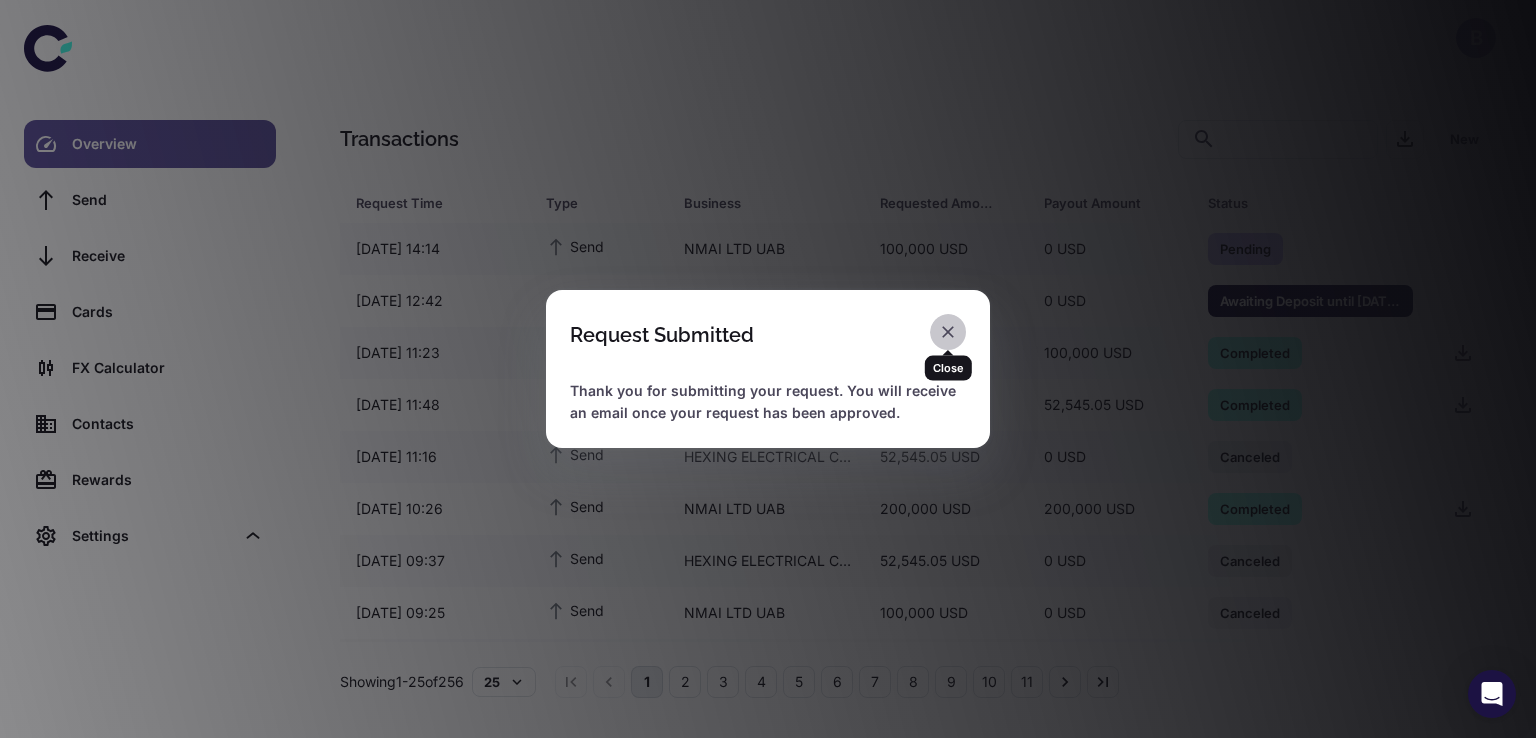 click 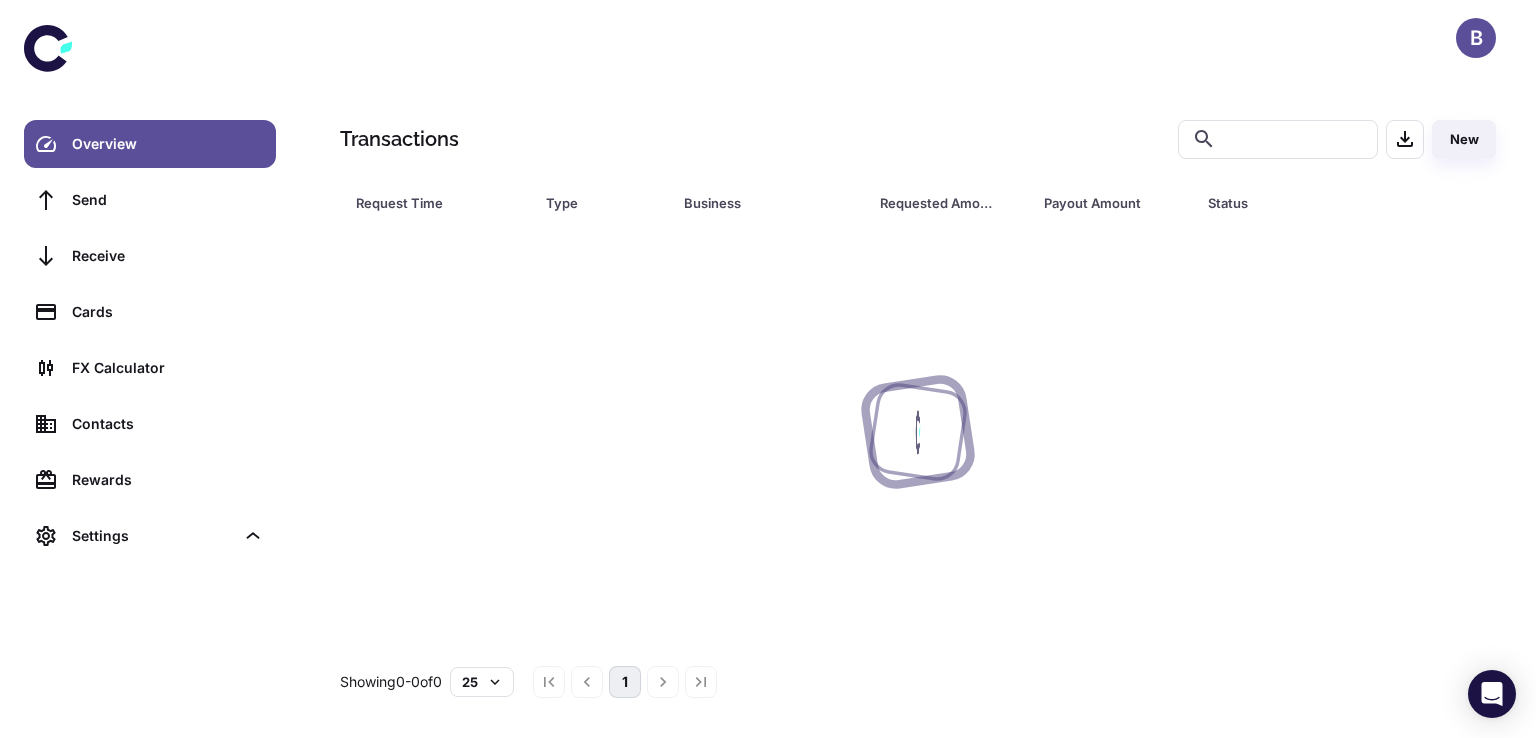 scroll, scrollTop: 0, scrollLeft: 0, axis: both 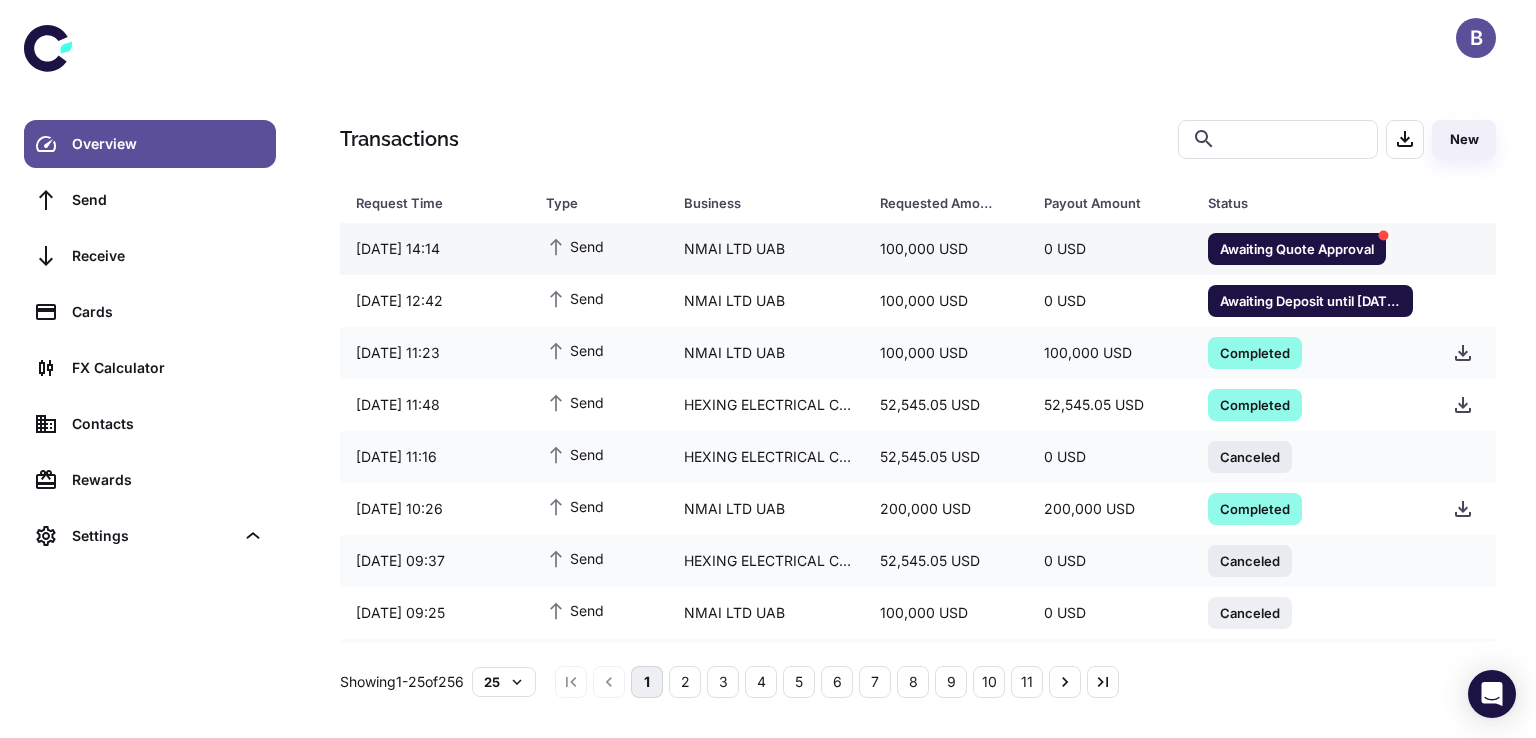 click on "Awaiting Quote Approval" at bounding box center (1297, 248) 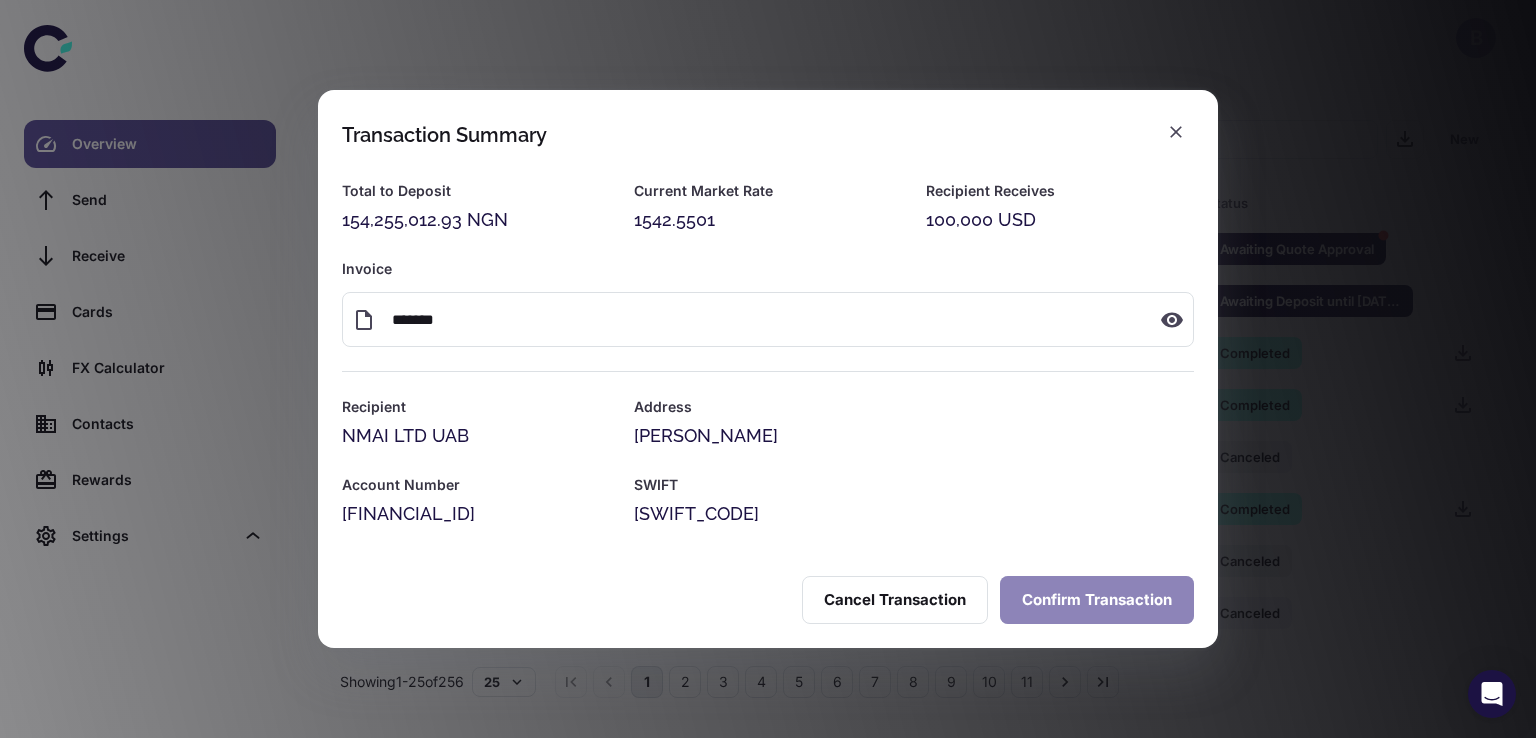 click on "Confirm Transaction" at bounding box center [1097, 600] 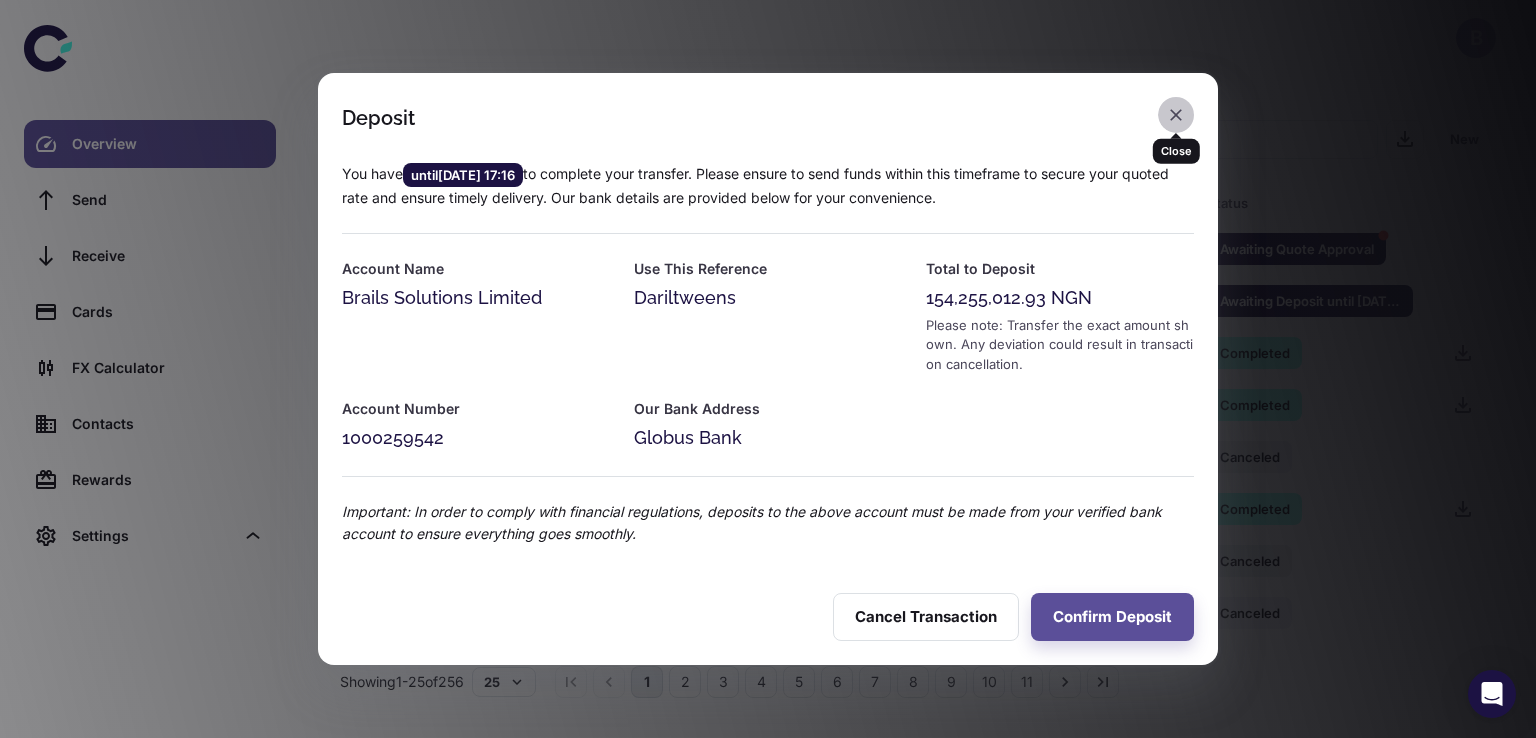 click 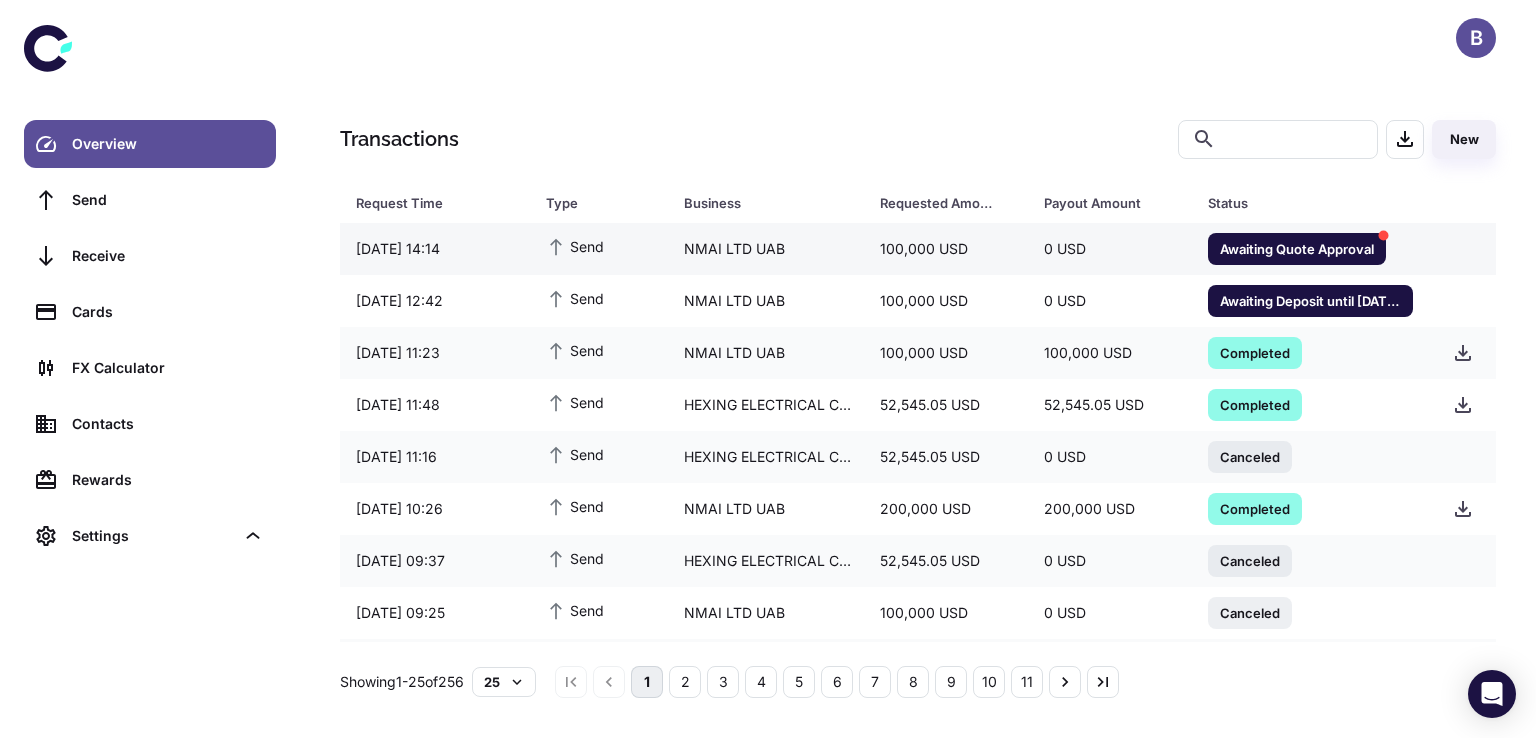 click on "Awaiting Quote Approval" at bounding box center (1297, 248) 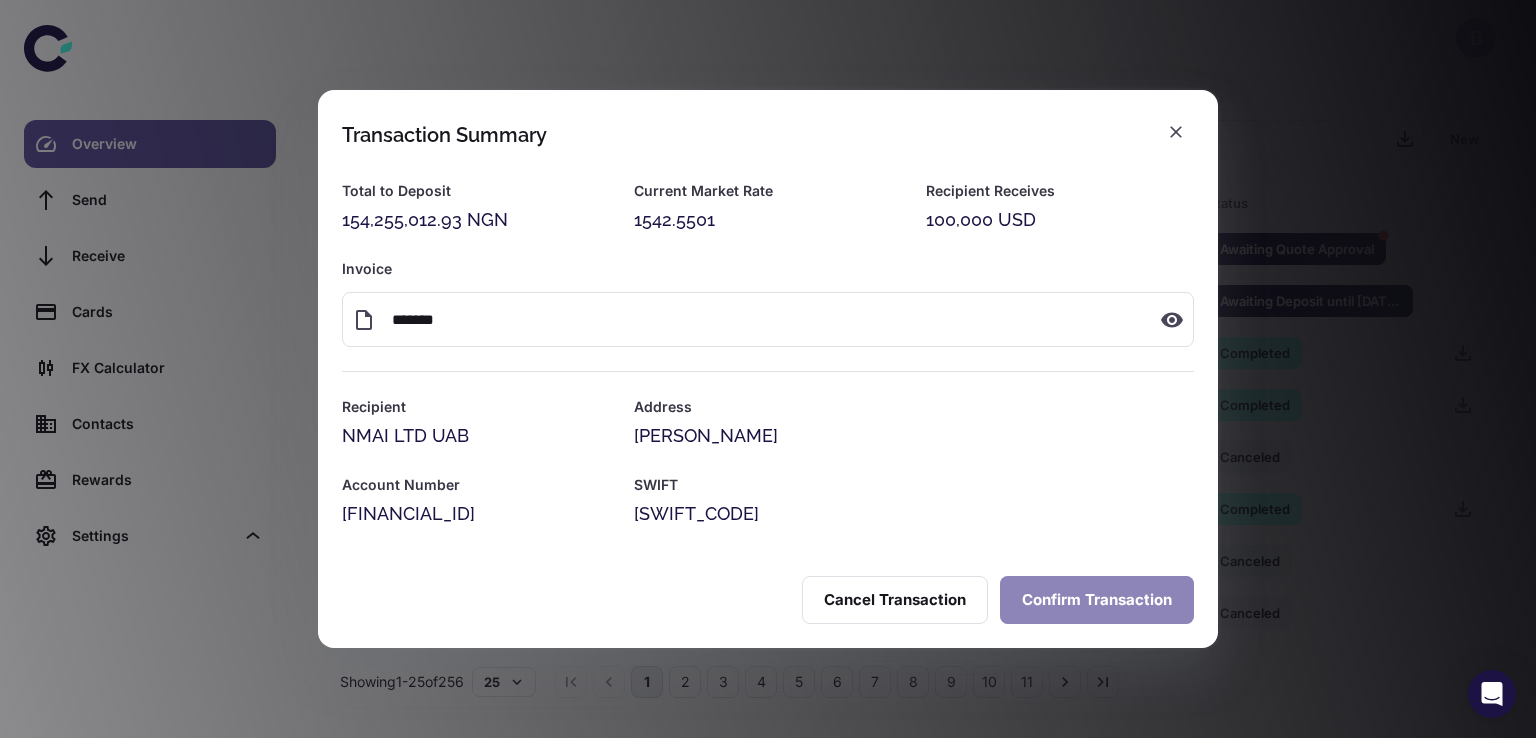 click on "Confirm Transaction" at bounding box center (1097, 600) 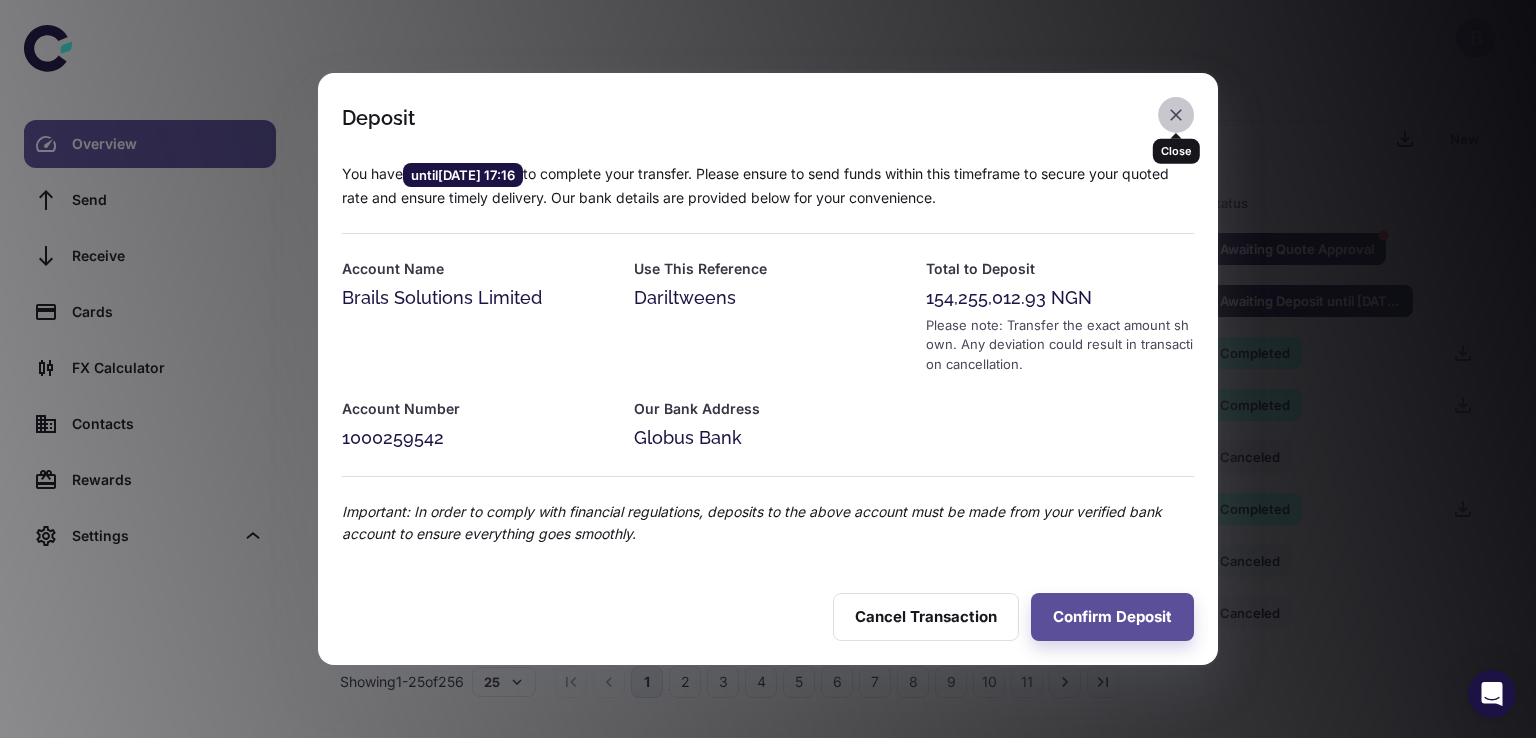 click 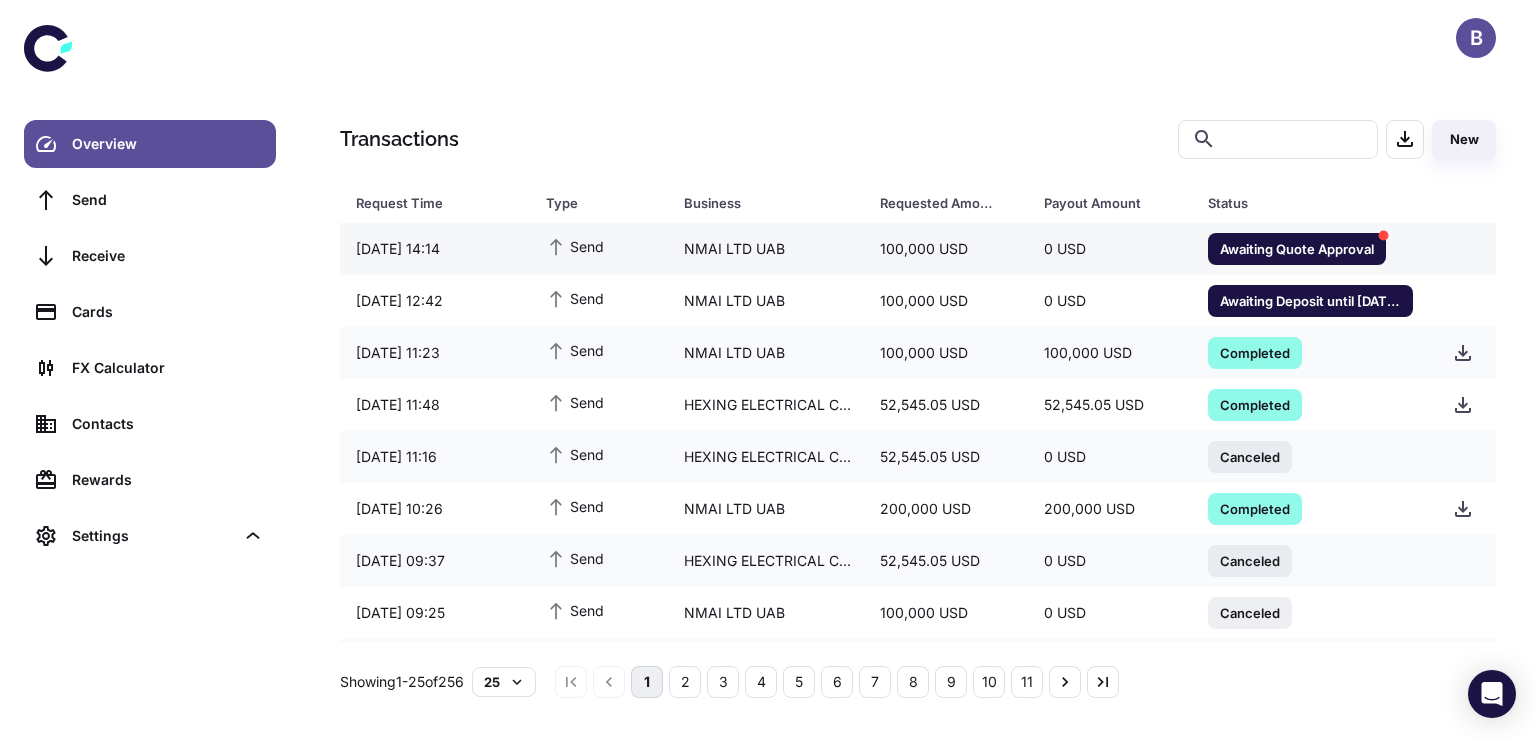 click on "Awaiting Quote Approval" at bounding box center [1297, 248] 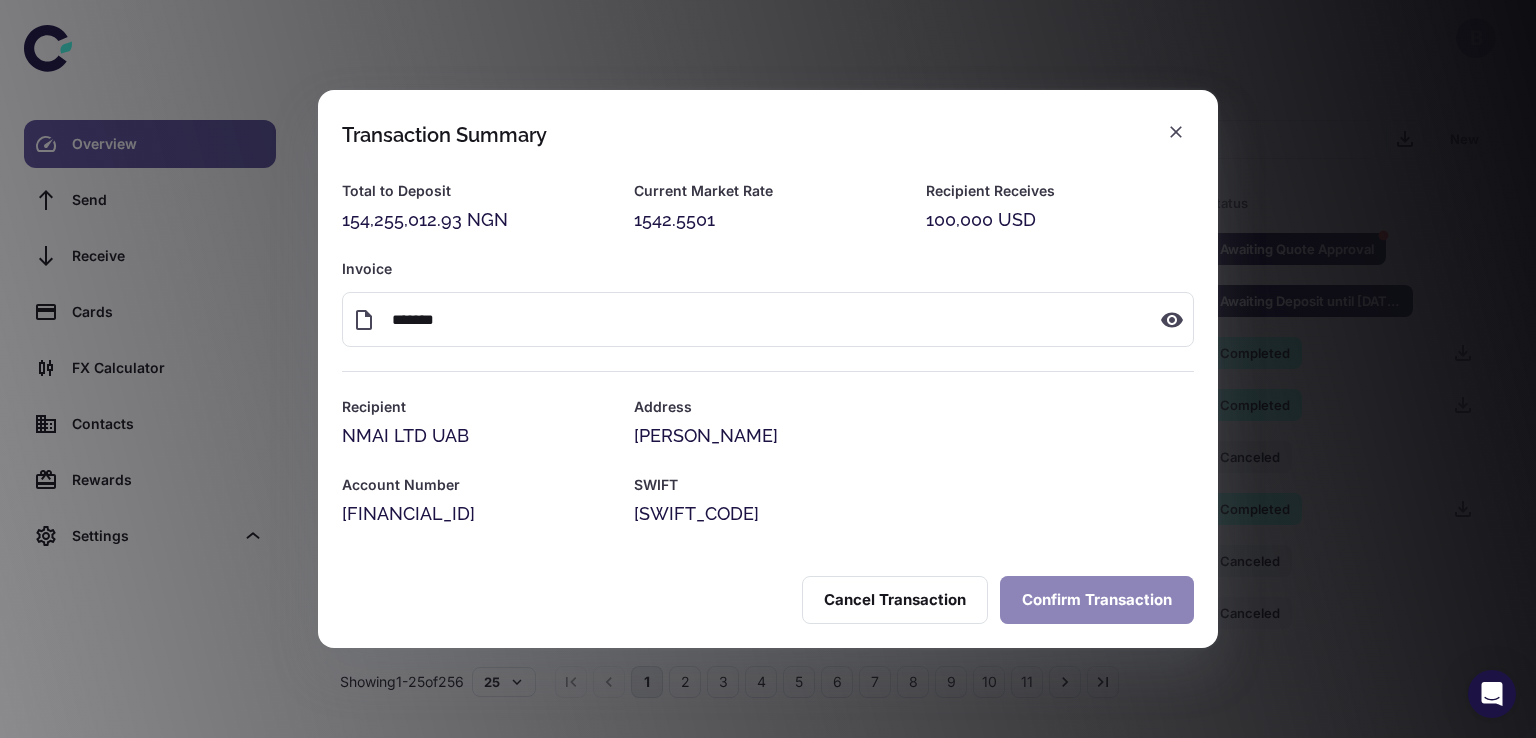 click on "Confirm Transaction" at bounding box center (1097, 600) 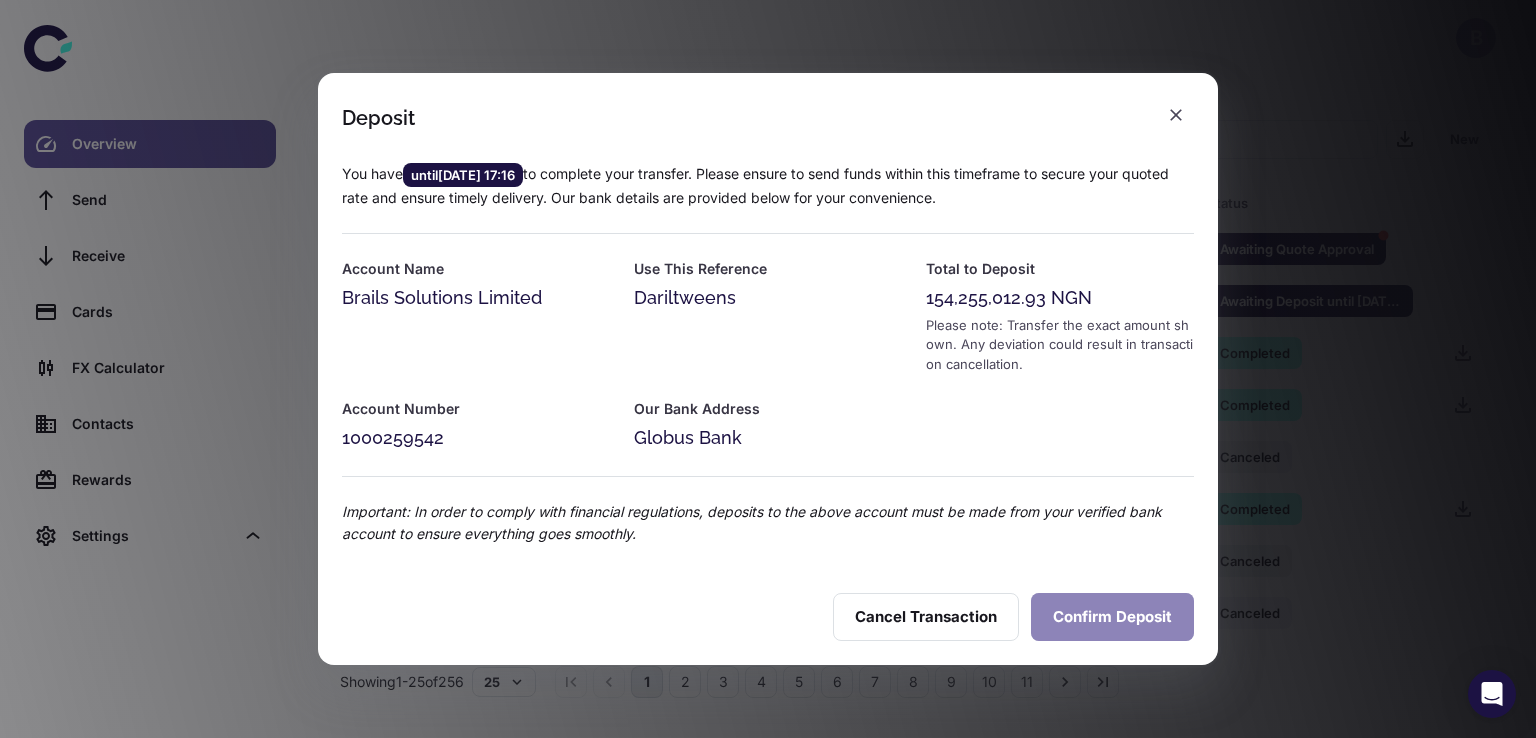 click on "Confirm Deposit" at bounding box center (1112, 617) 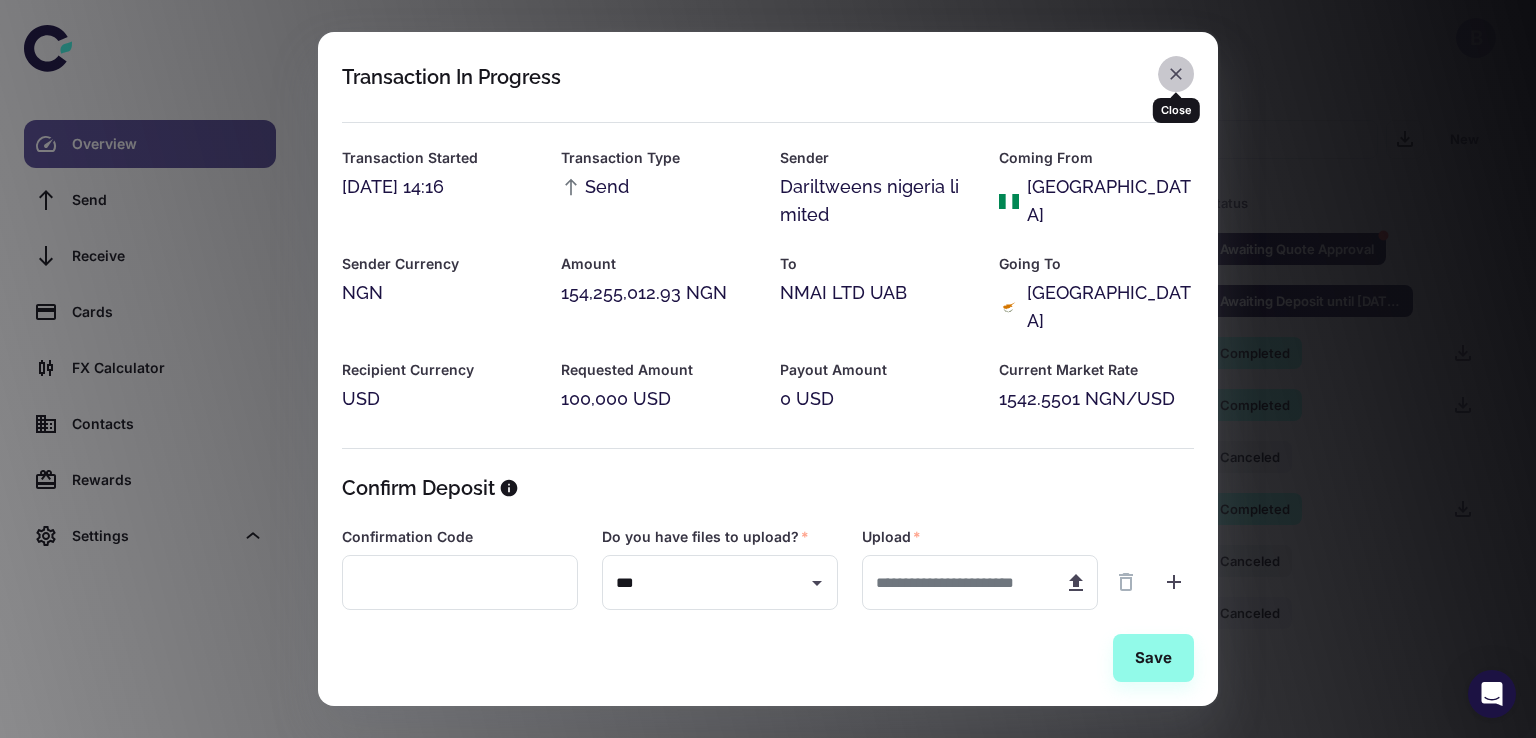 click 